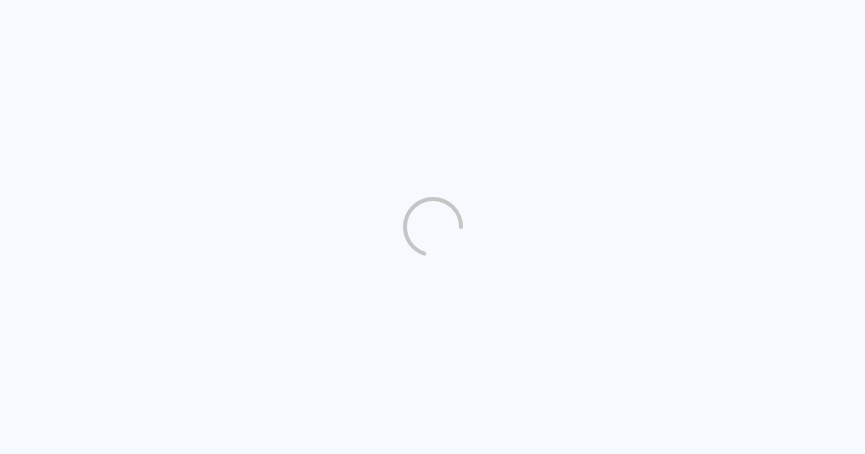 scroll, scrollTop: 0, scrollLeft: 0, axis: both 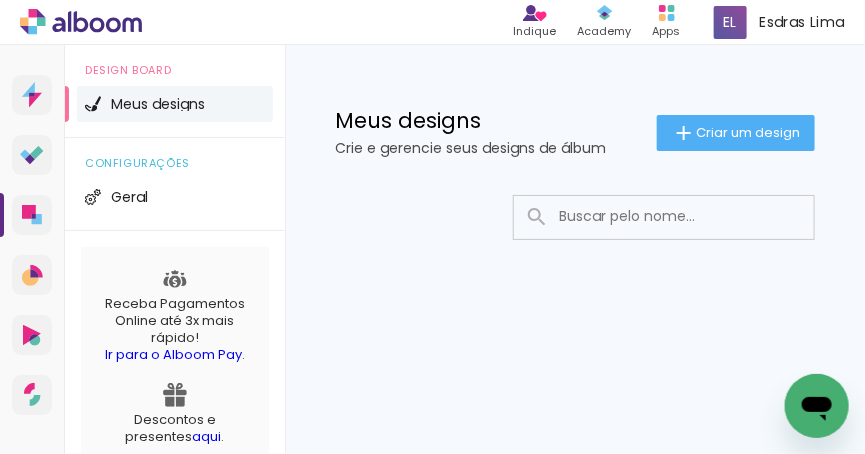 click at bounding box center (691, 216) 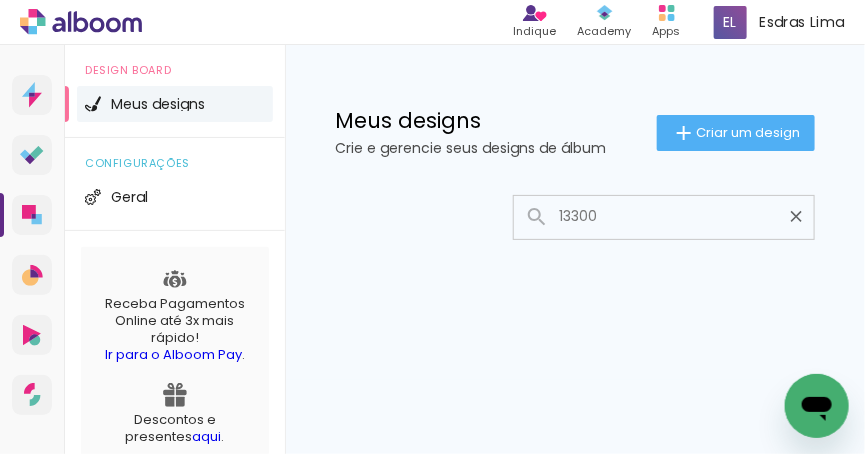 type on "13300" 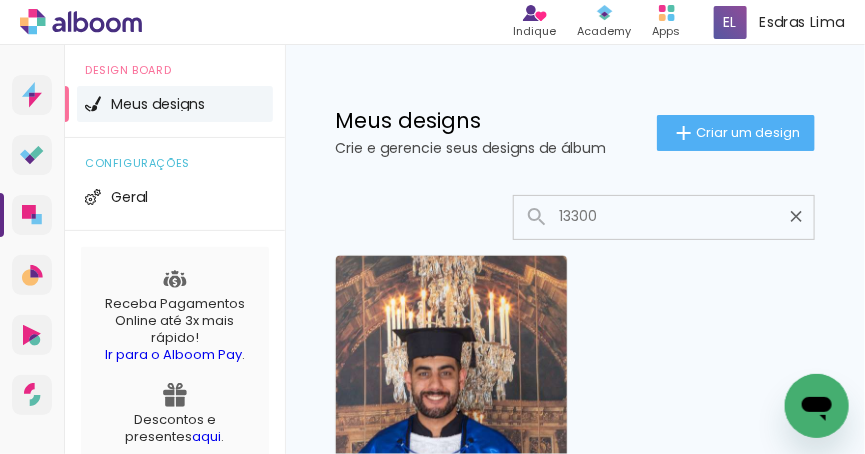 click on "Criado em 28/07/25" at bounding box center (451, 490) 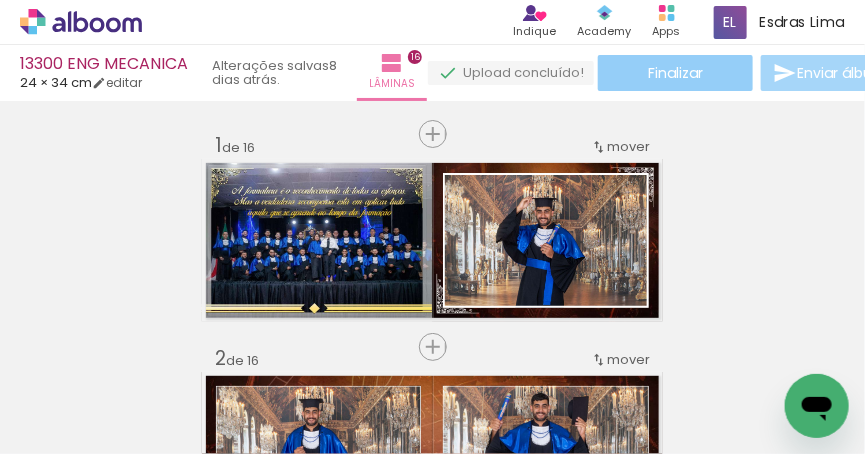 click on "Finalizar" 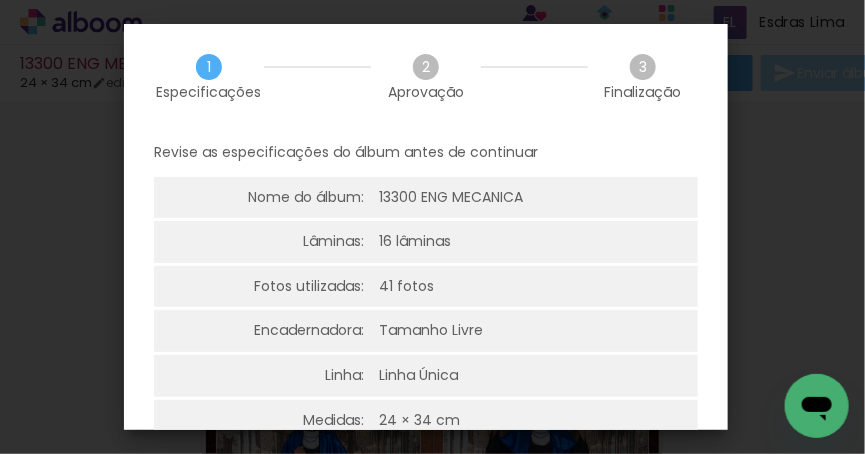 scroll, scrollTop: 111, scrollLeft: 0, axis: vertical 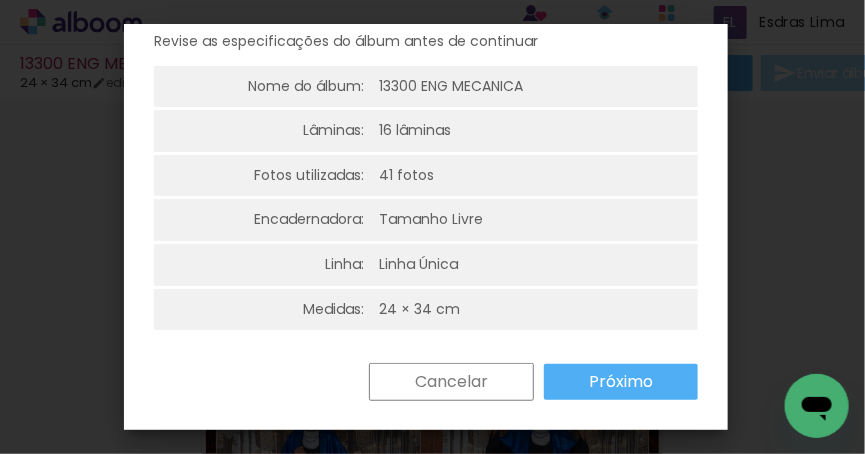 click on "Próximo" at bounding box center [0, 0] 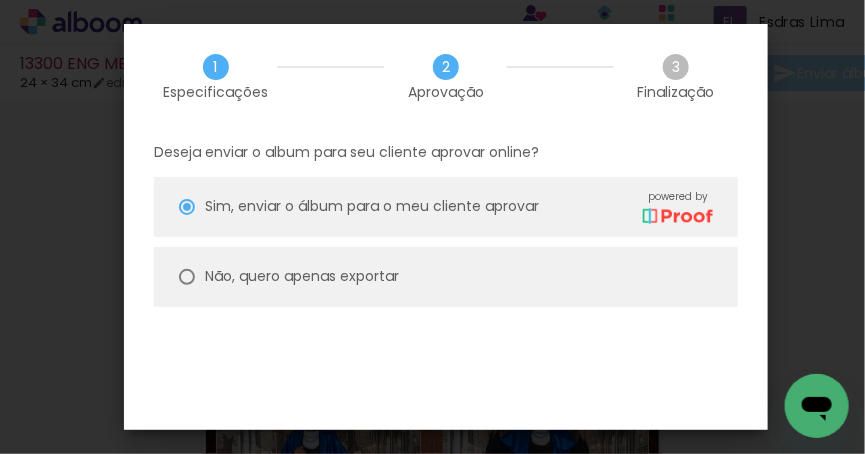 click on "Não, quero apenas exportar" at bounding box center (446, 277) 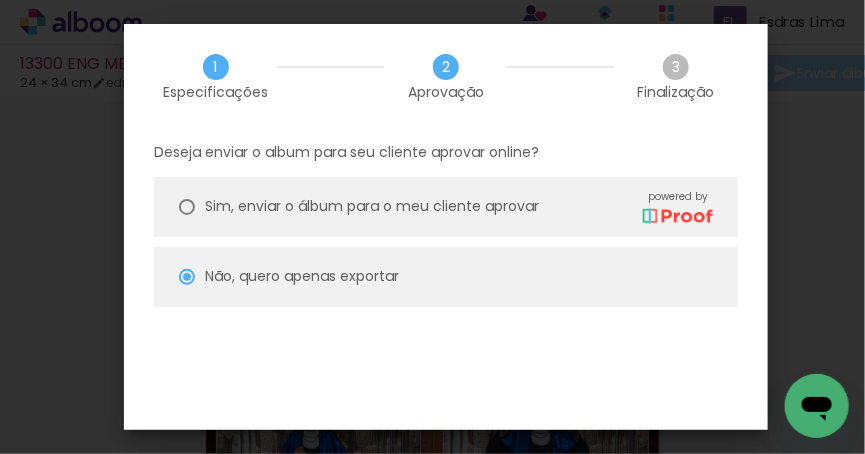click on "Não, quero apenas exportar" at bounding box center (446, 277) 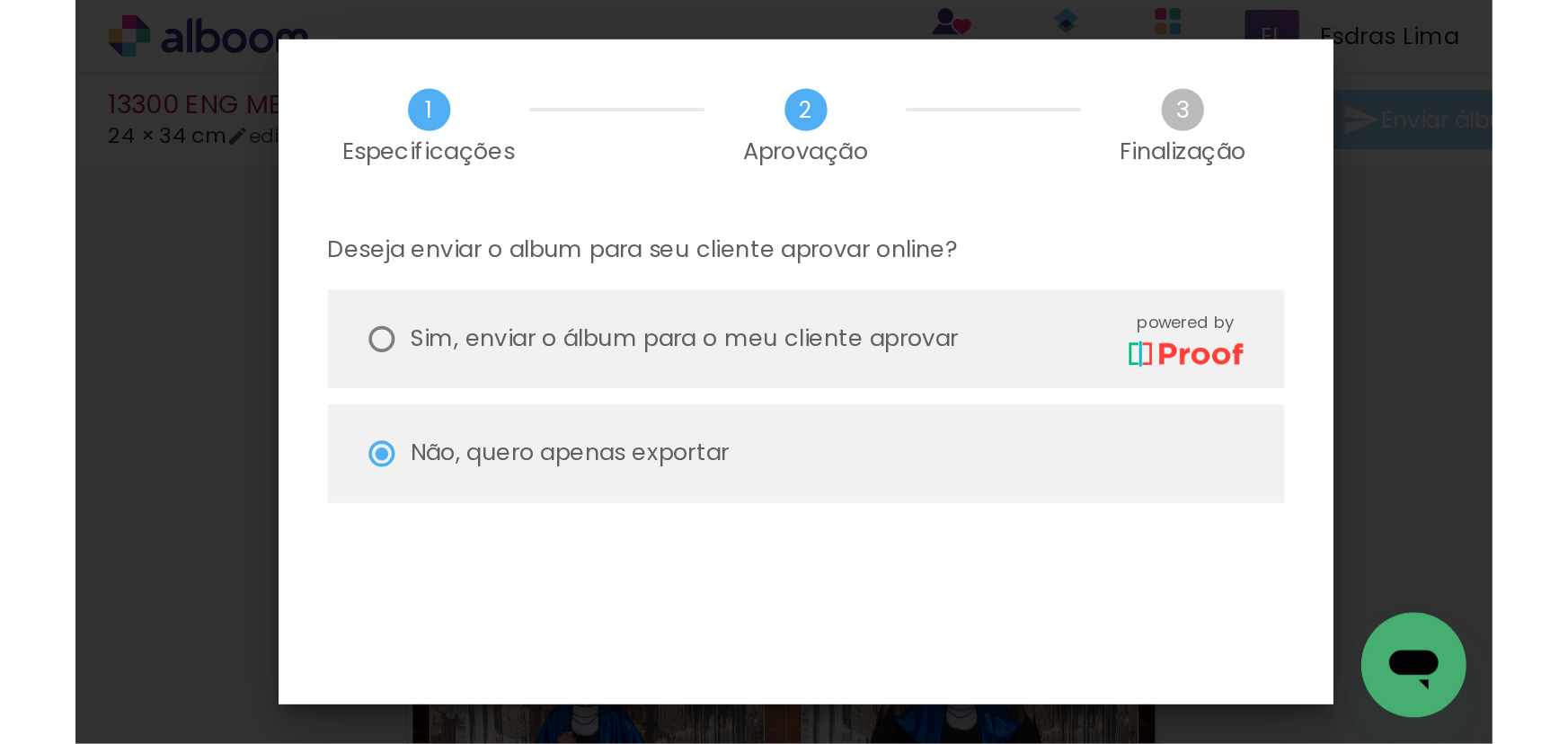 scroll, scrollTop: 97, scrollLeft: 0, axis: vertical 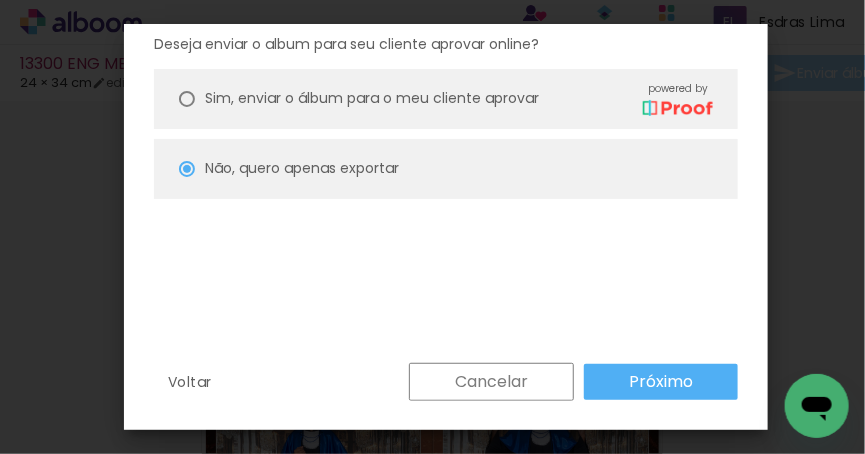 click on "Próximo" at bounding box center [0, 0] 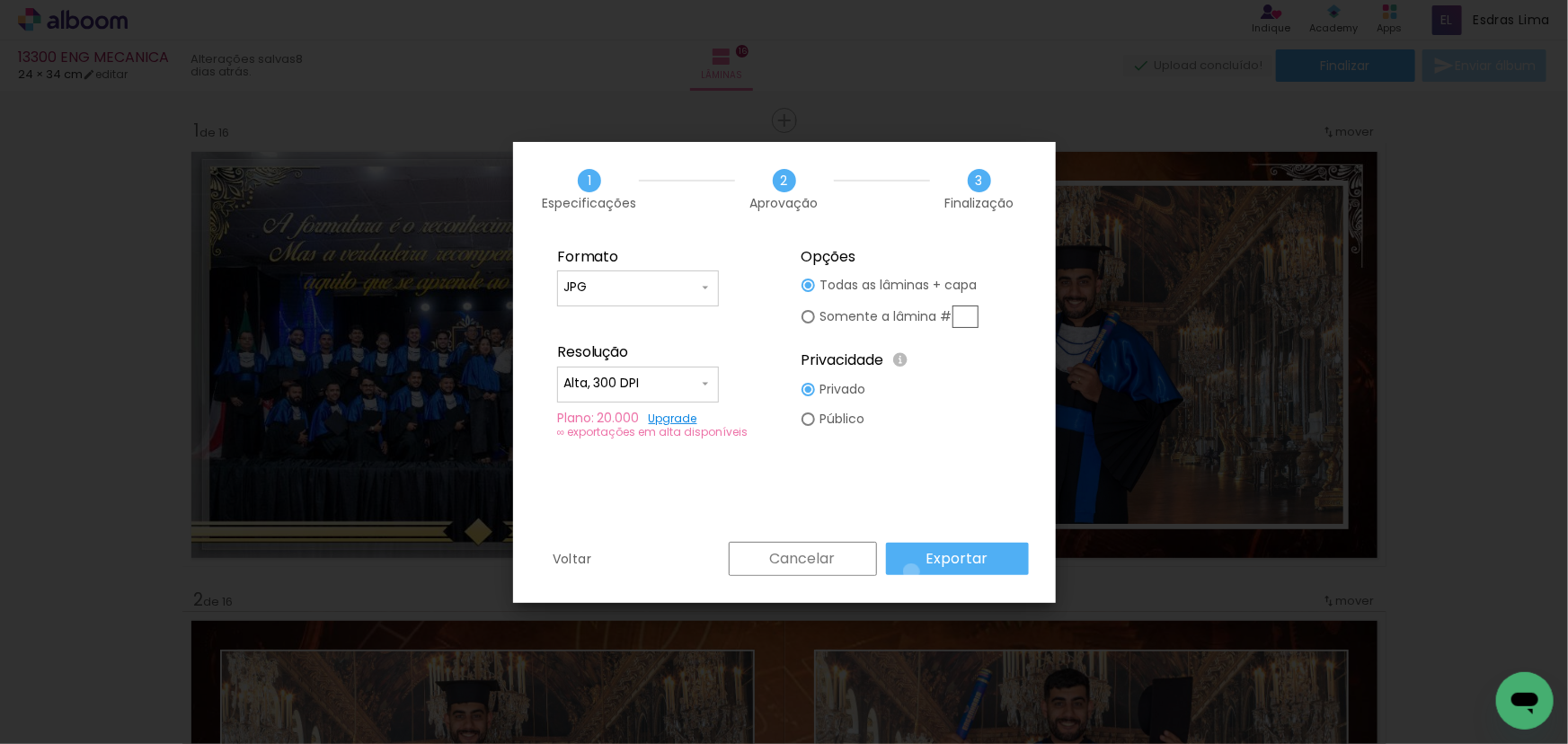 click on "Exportar" at bounding box center [957, 559] 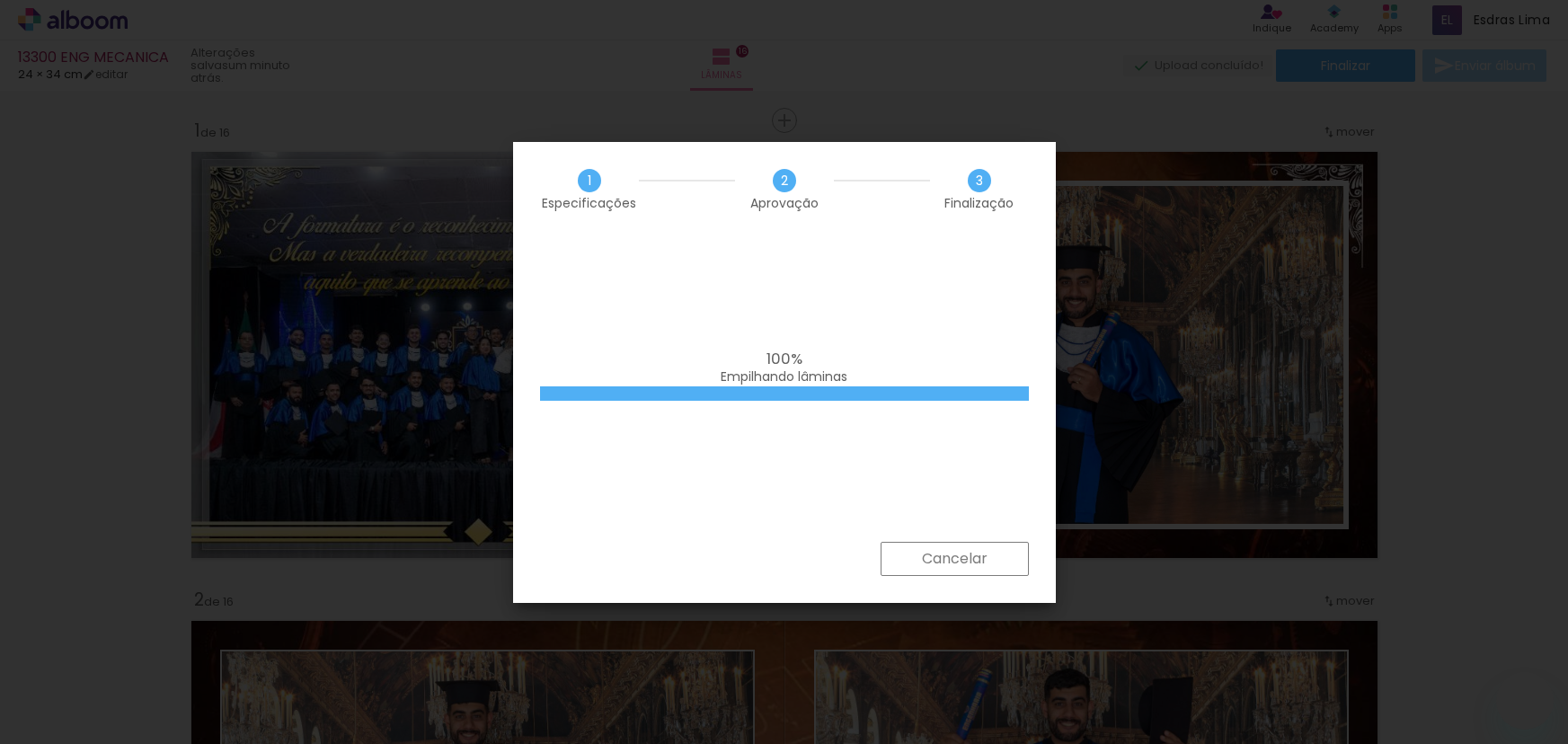 scroll, scrollTop: 0, scrollLeft: 0, axis: both 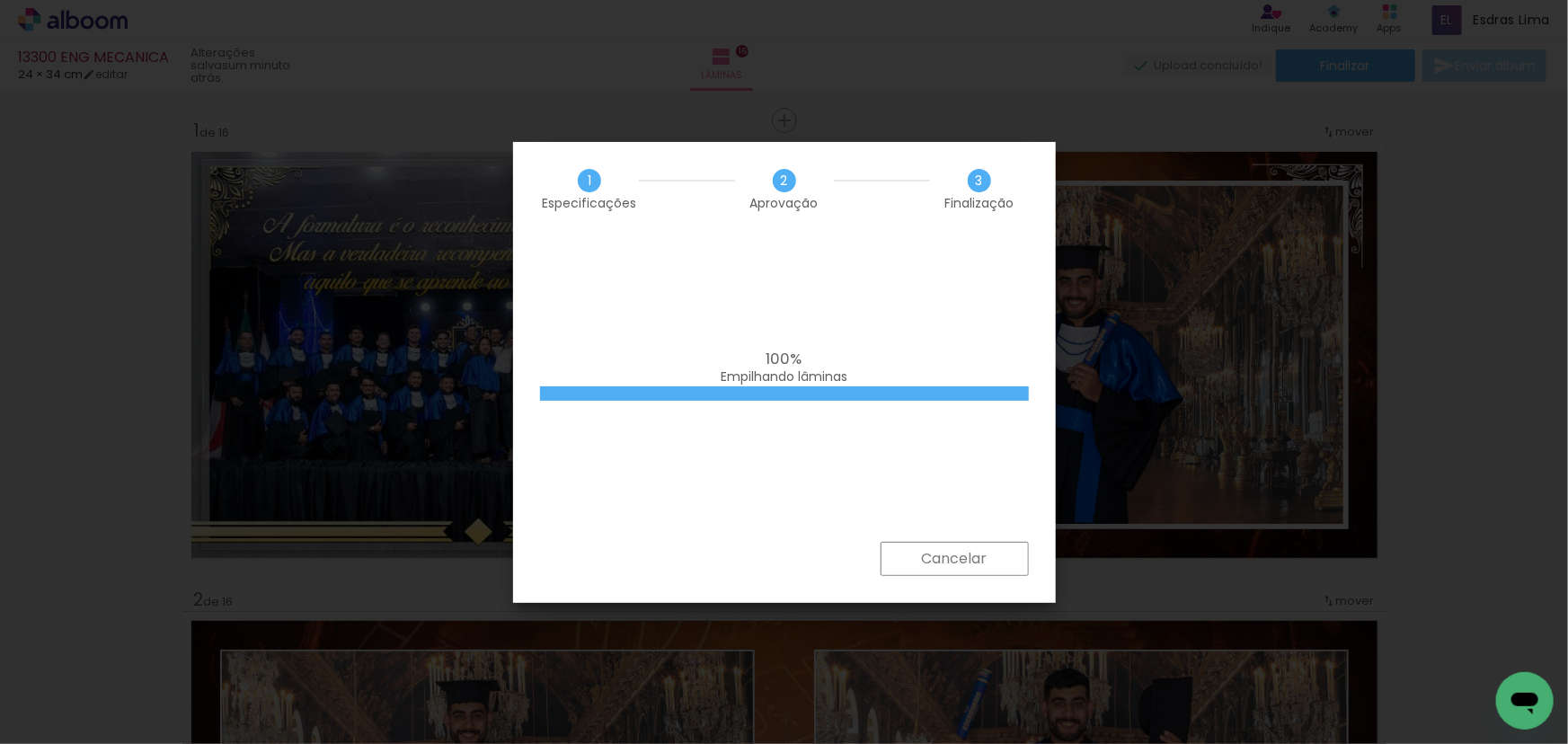 click on "100% Empilhando lâminas" at bounding box center (784, 389) 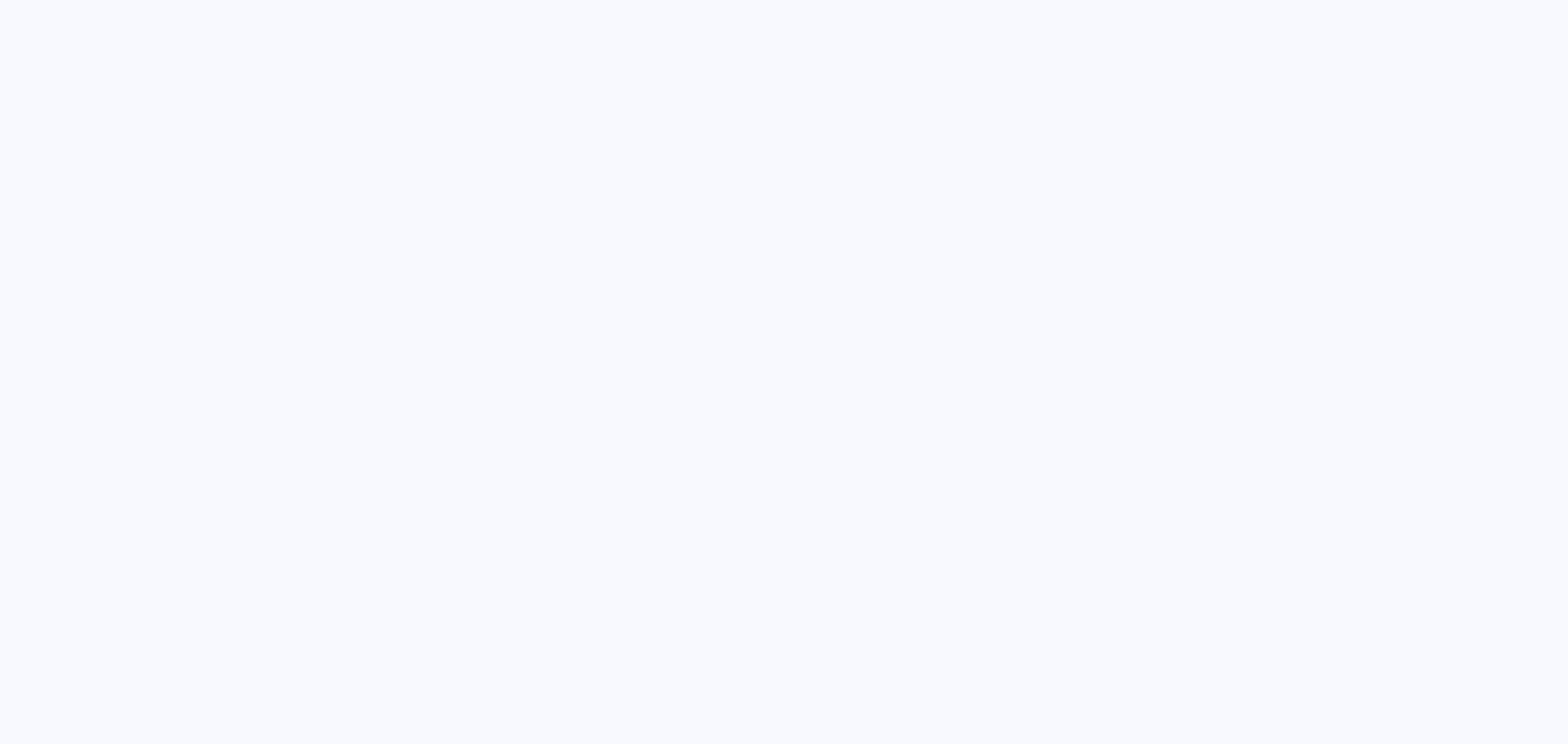 scroll, scrollTop: 0, scrollLeft: 0, axis: both 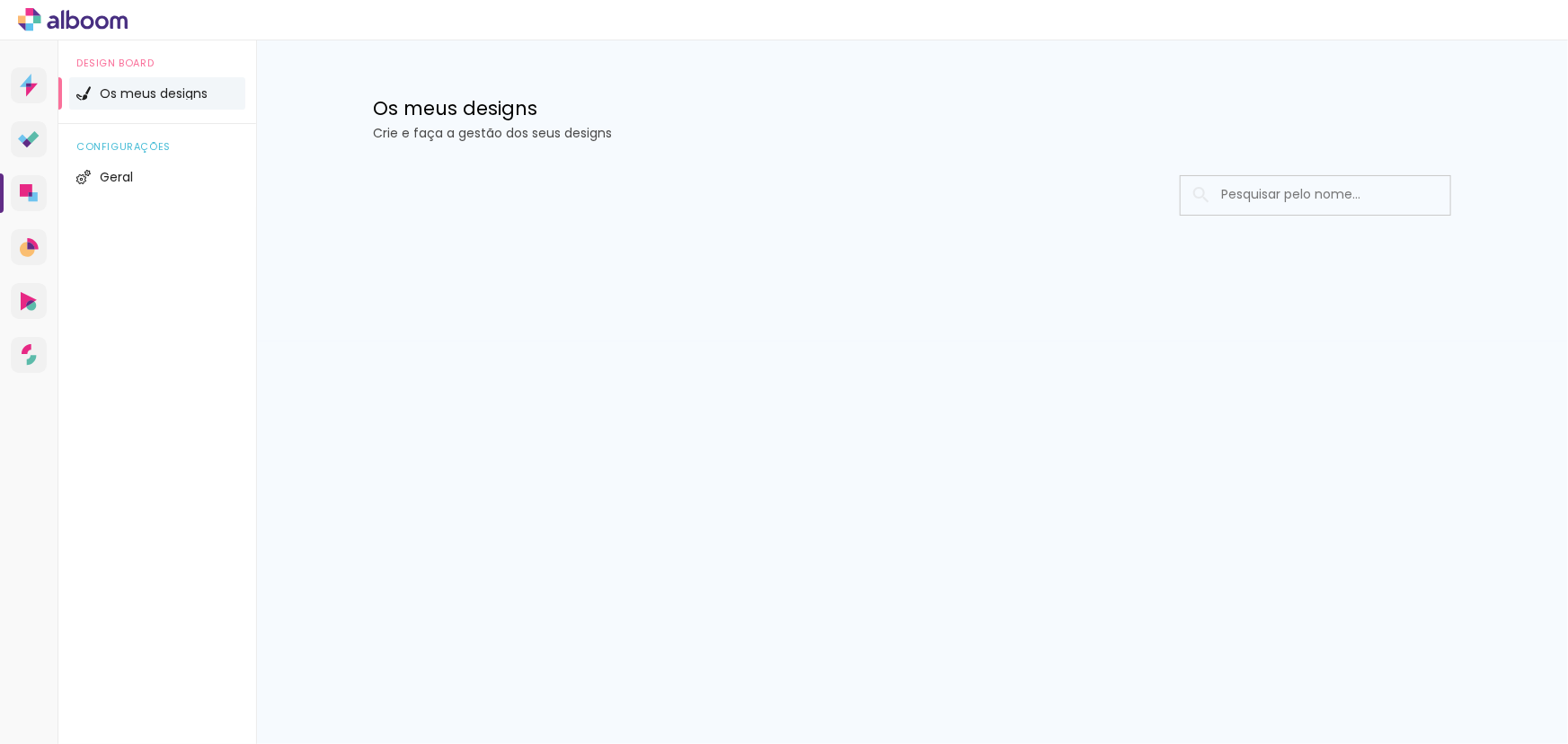 click 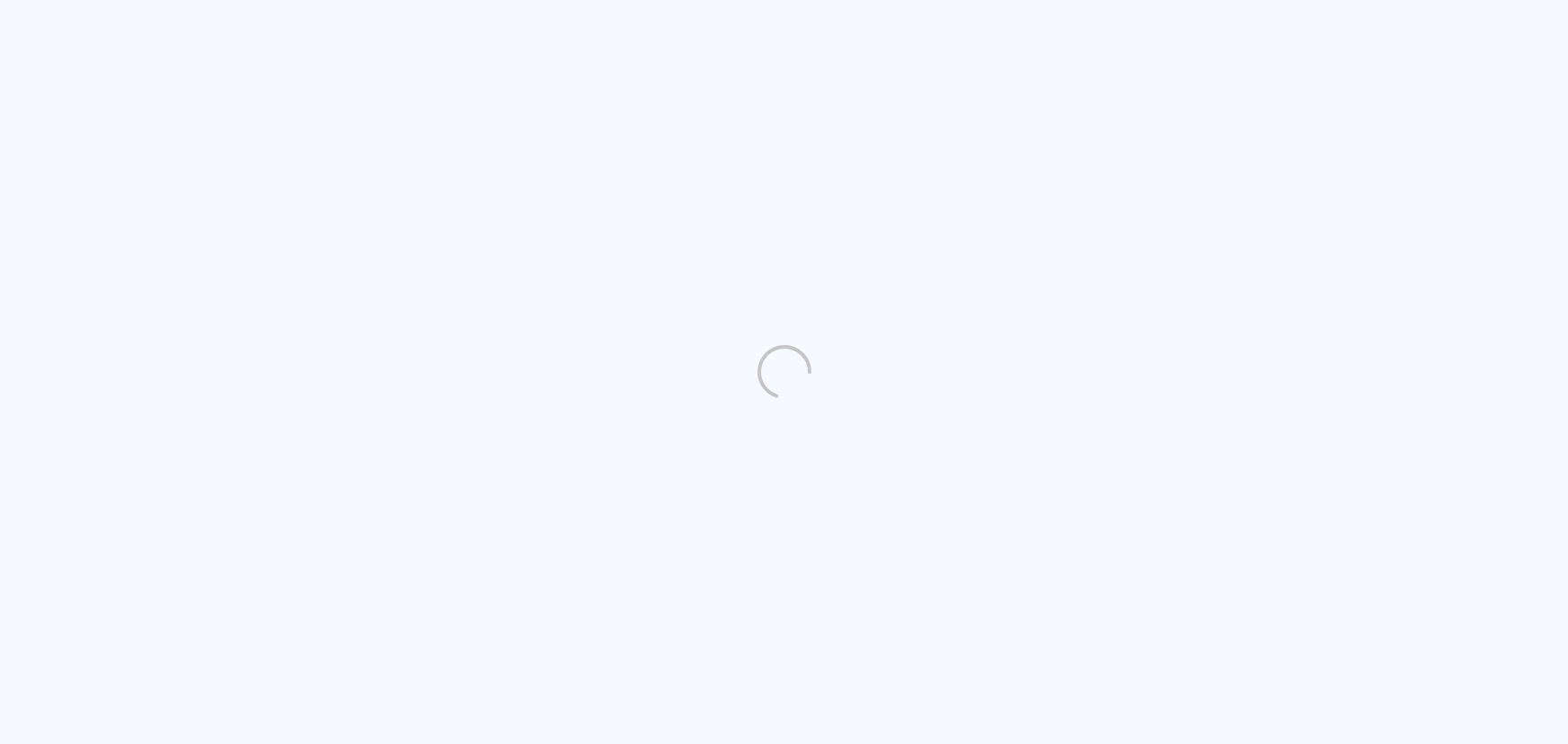 scroll, scrollTop: 0, scrollLeft: 0, axis: both 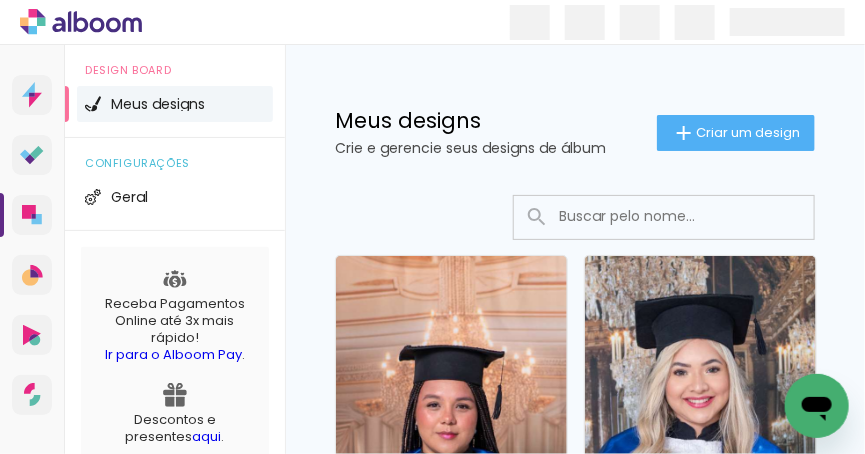 click at bounding box center [691, 216] 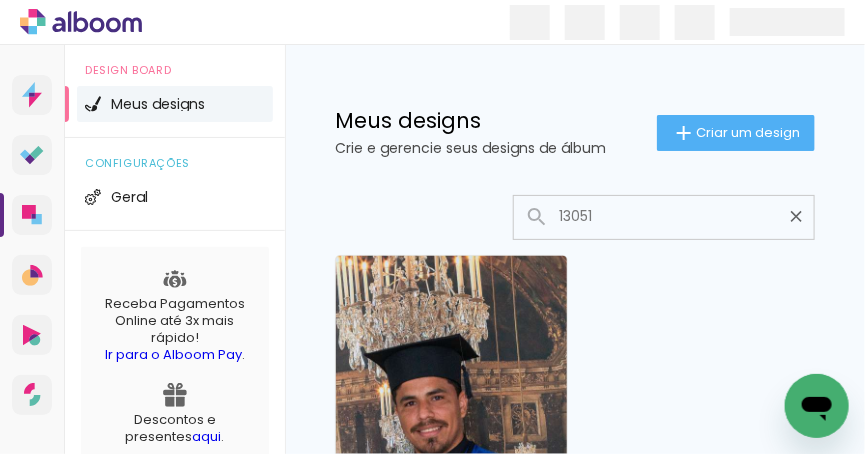 type on "13051" 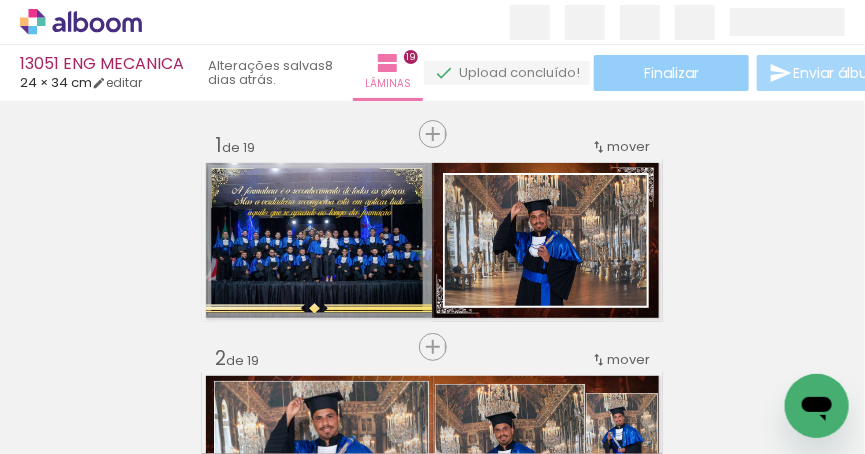 click on "Finalizar" 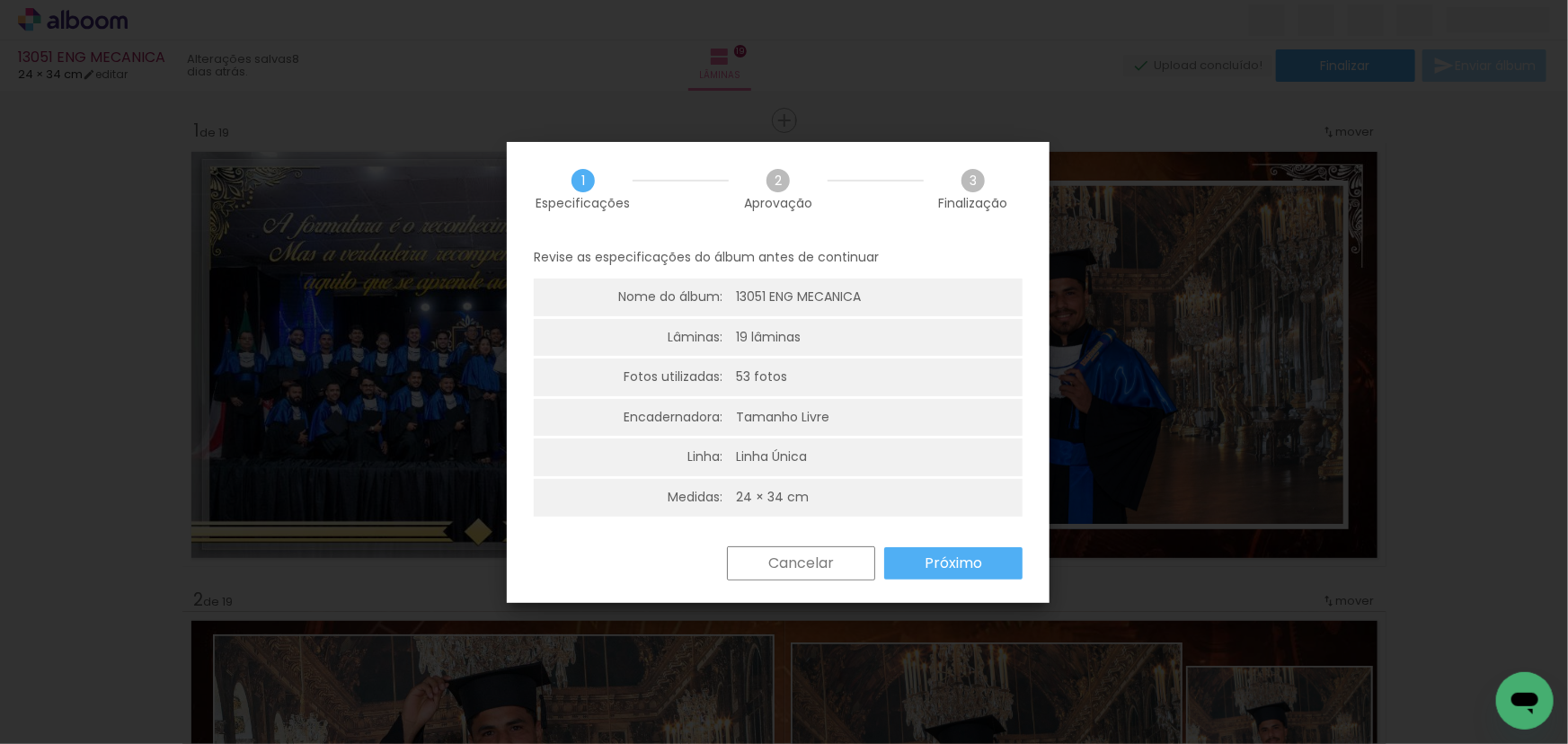 click on "Próximo" at bounding box center [953, 563] 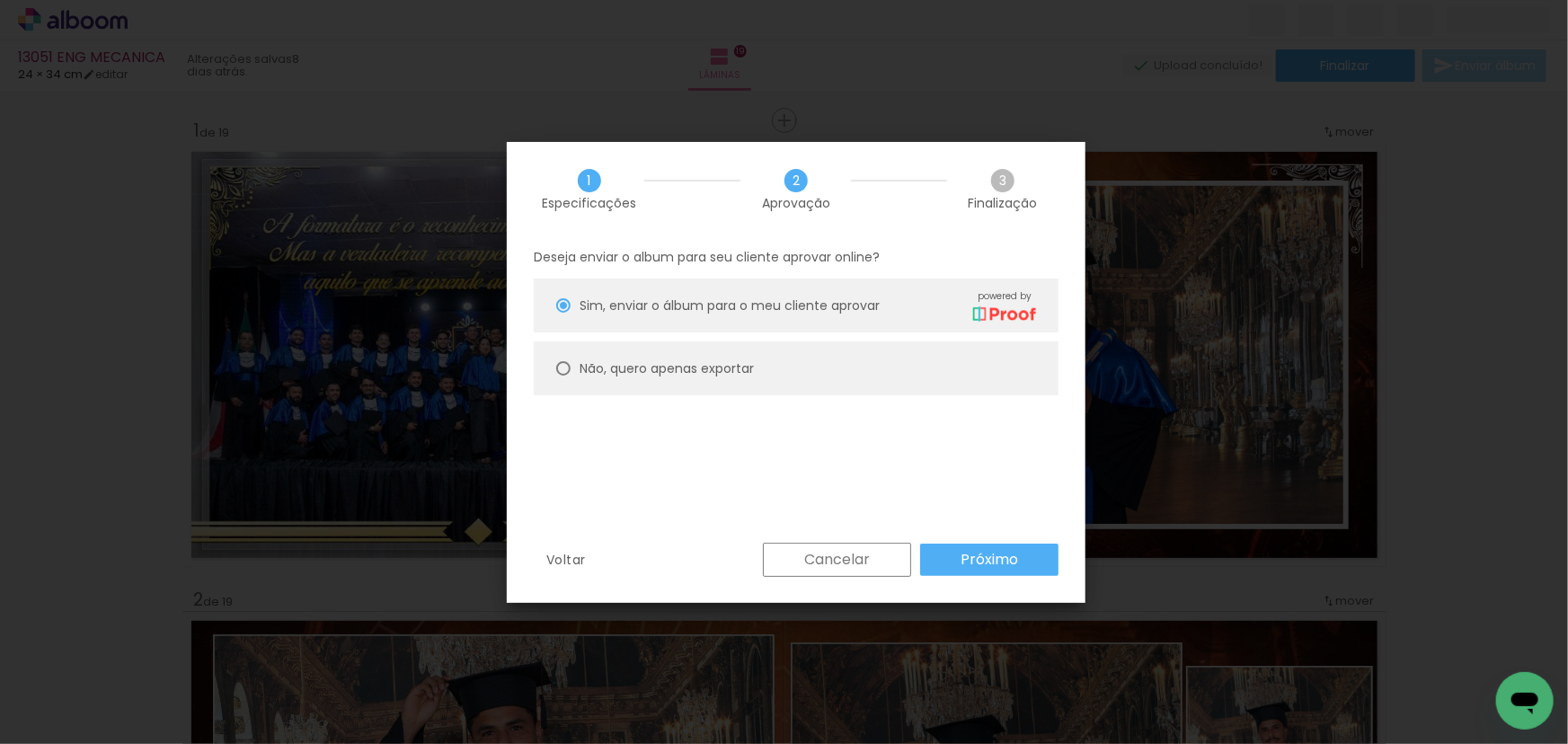 click on "Não, quero apenas exportar" at bounding box center (796, 368) 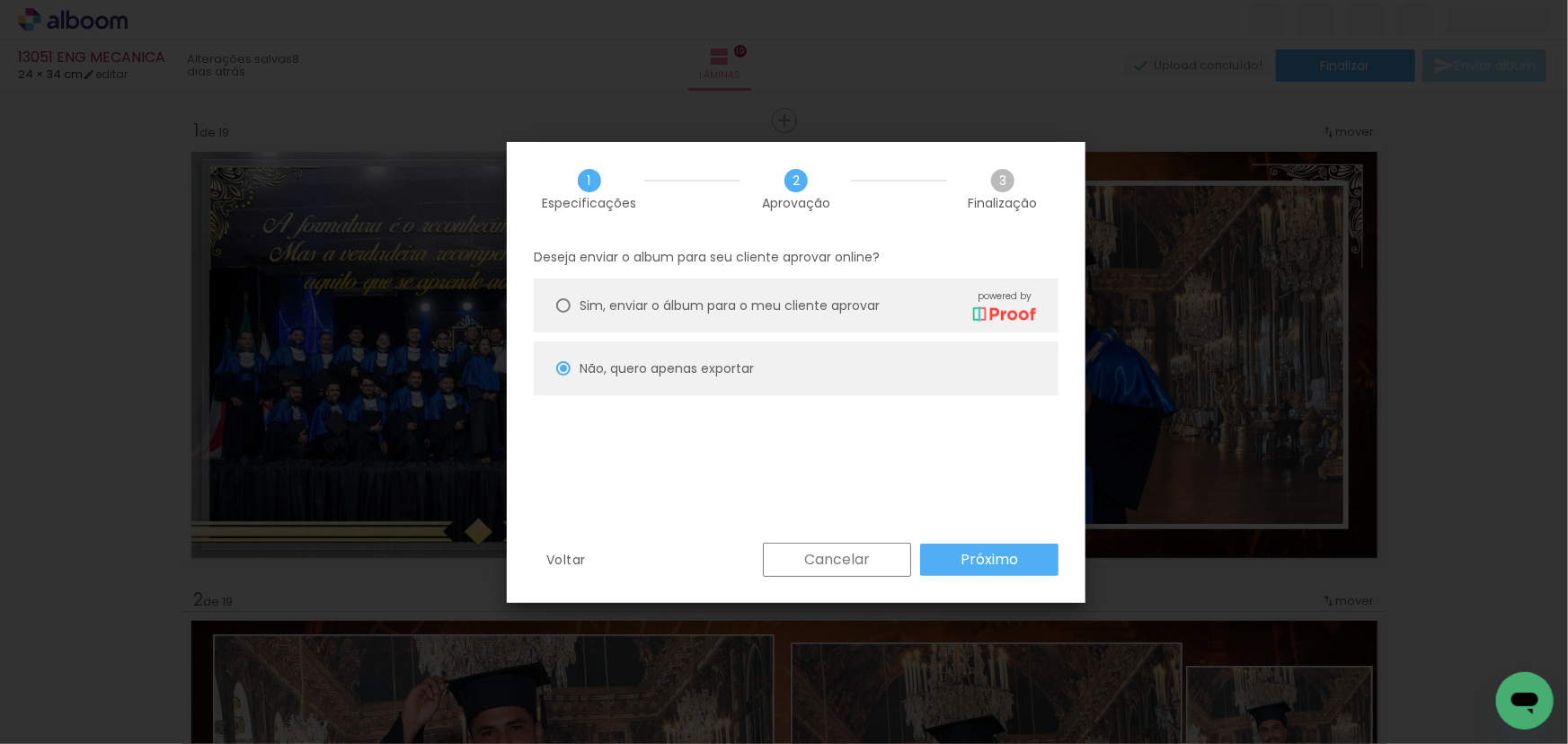 click on "Próximo" at bounding box center [0, 0] 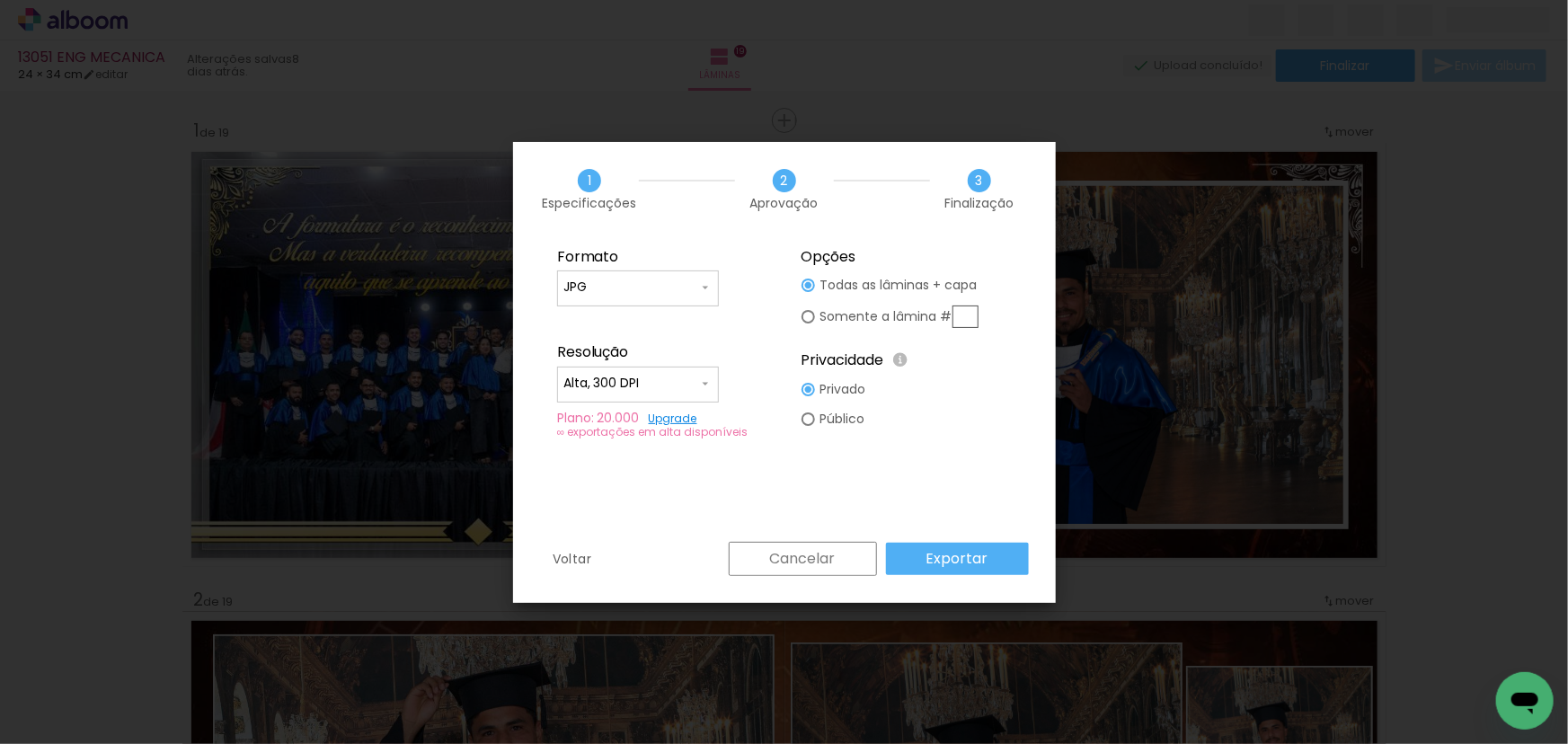 click on "Exportar" at bounding box center (0, 0) 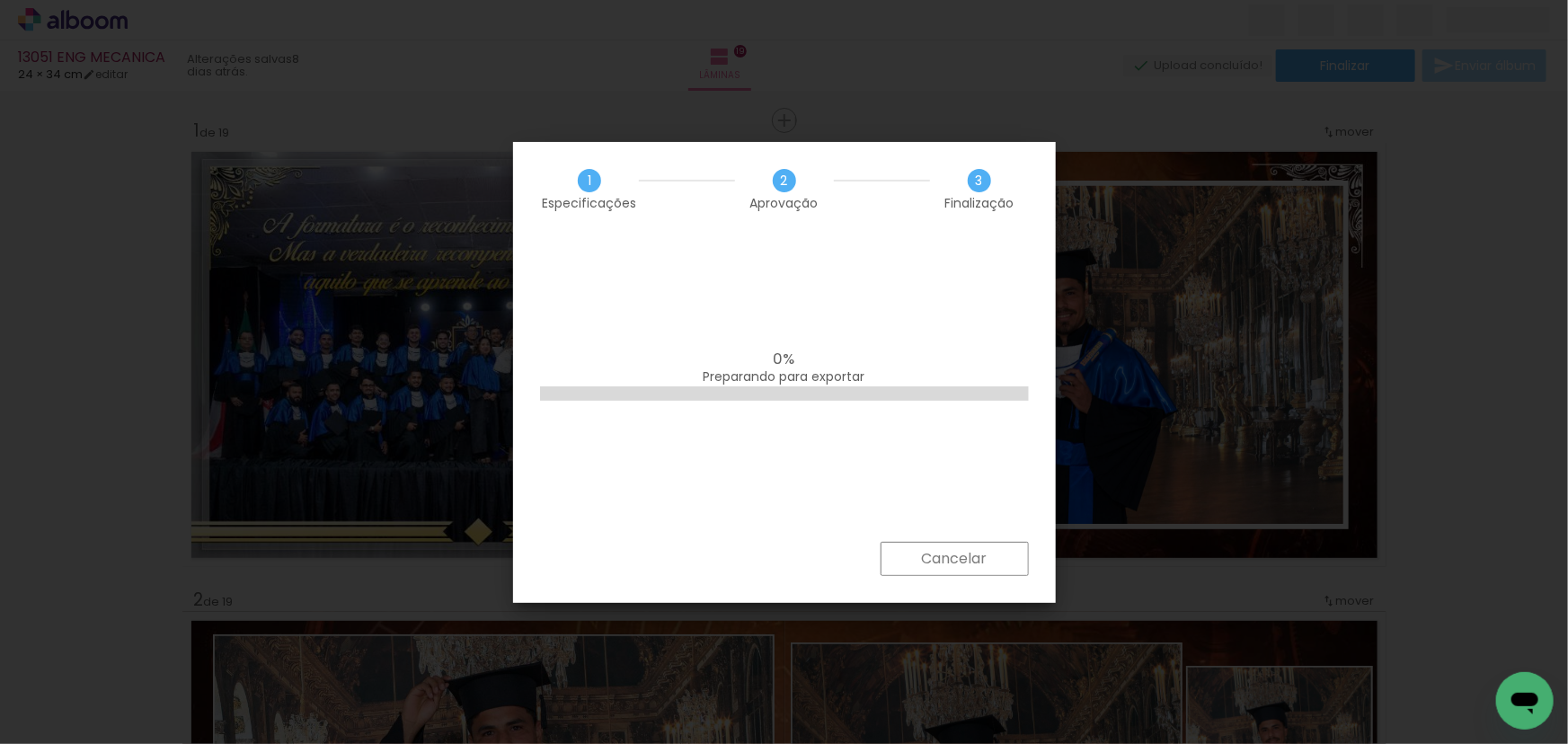 click on "Cancelar" at bounding box center [0, 0] 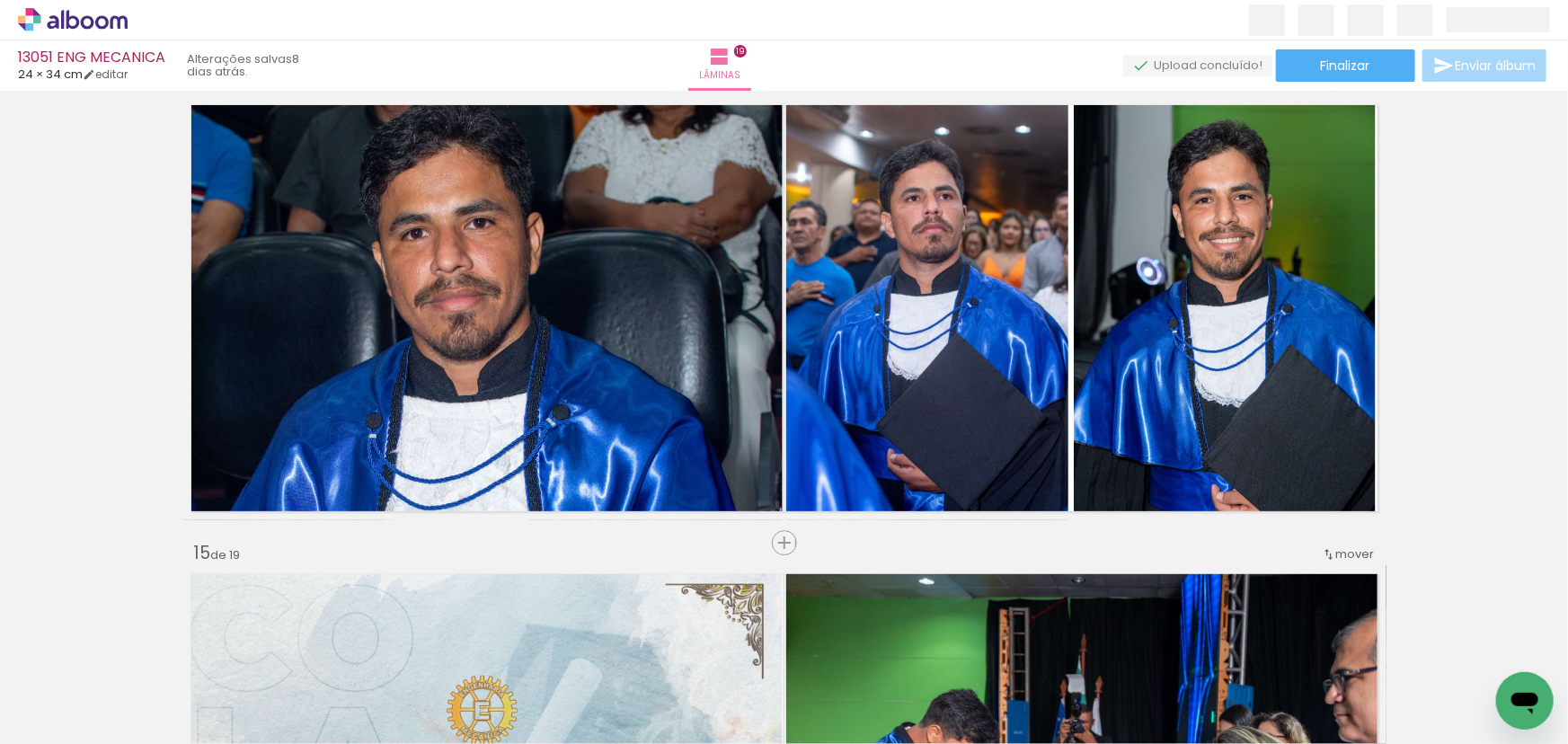 scroll, scrollTop: 6206, scrollLeft: 0, axis: vertical 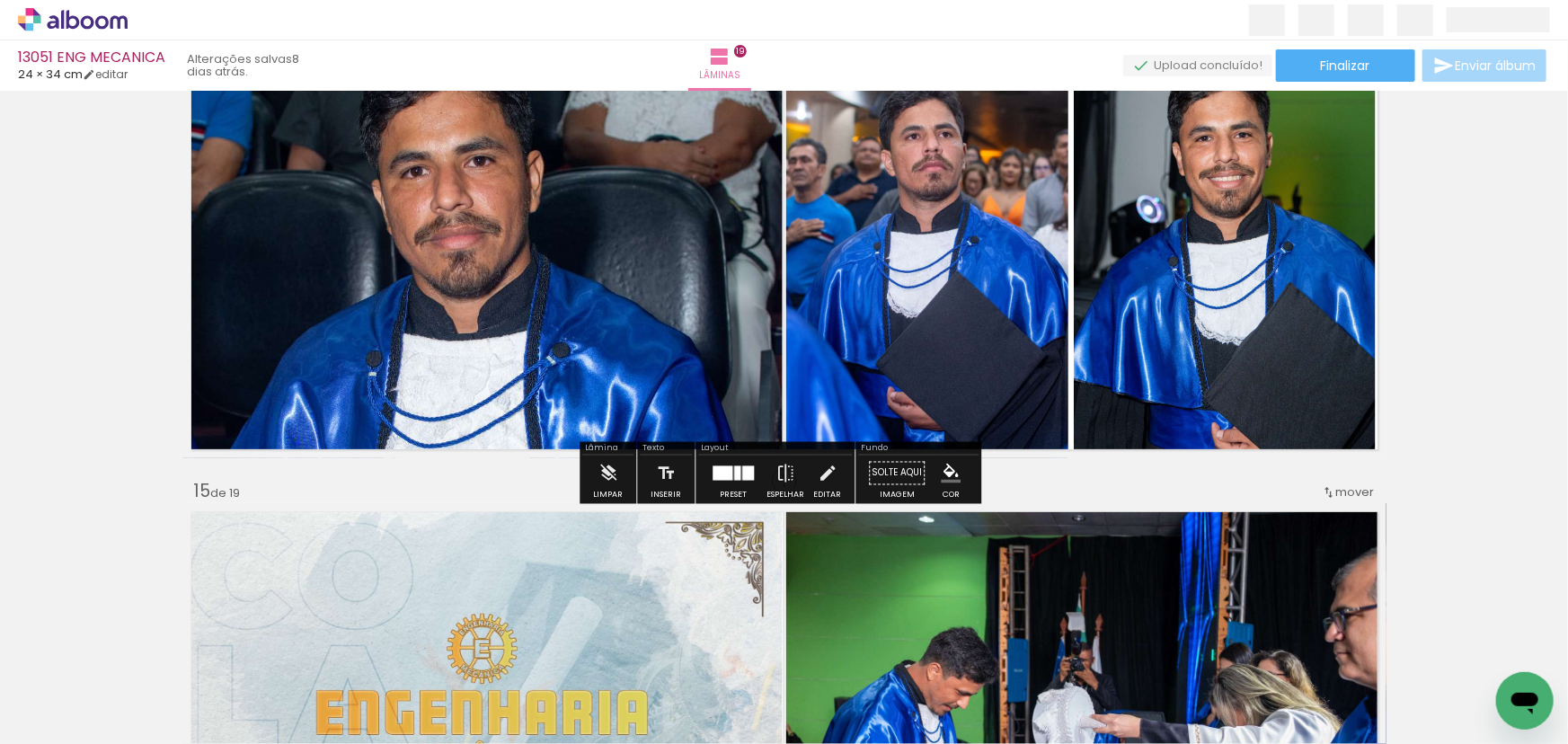 click 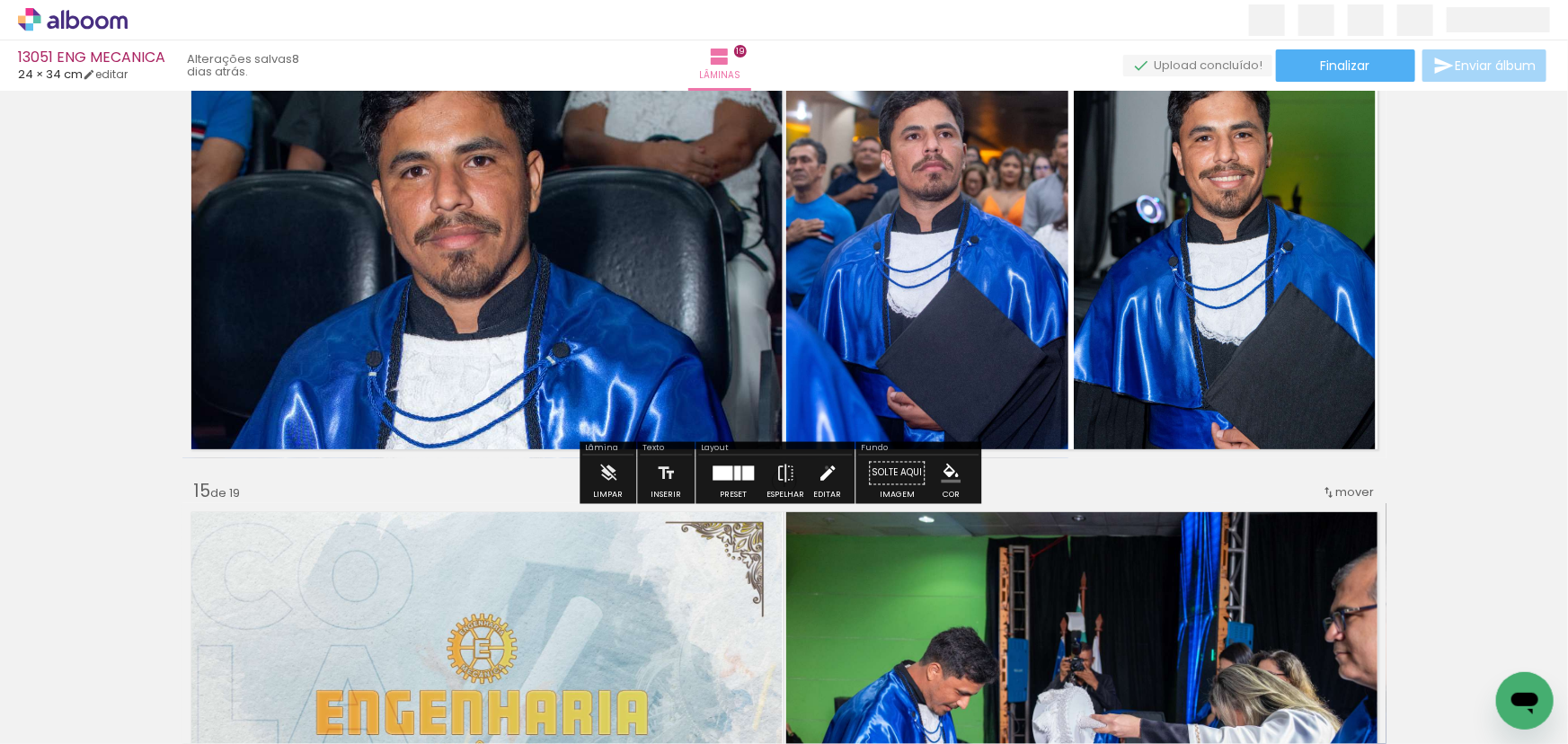 click at bounding box center [828, 473] 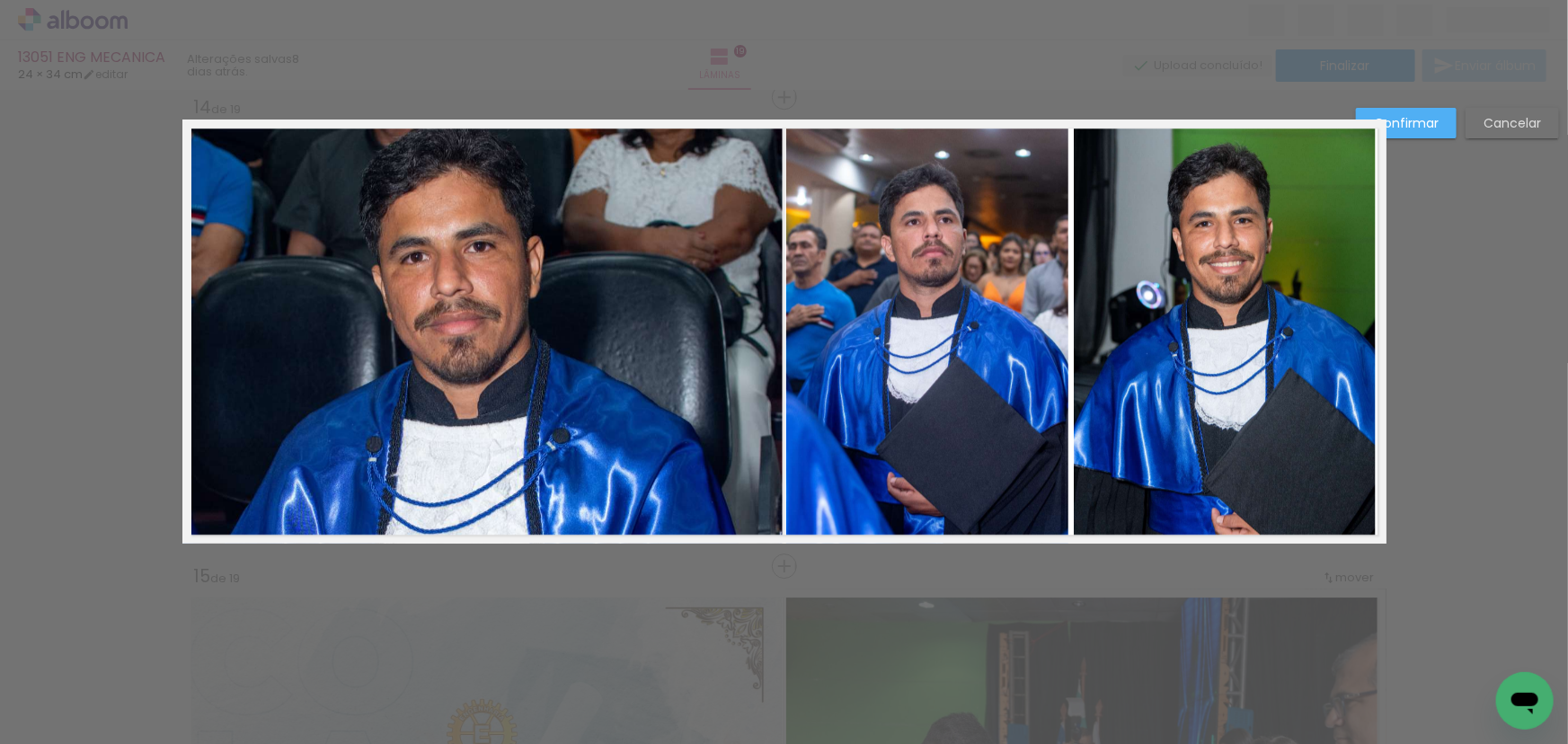 click 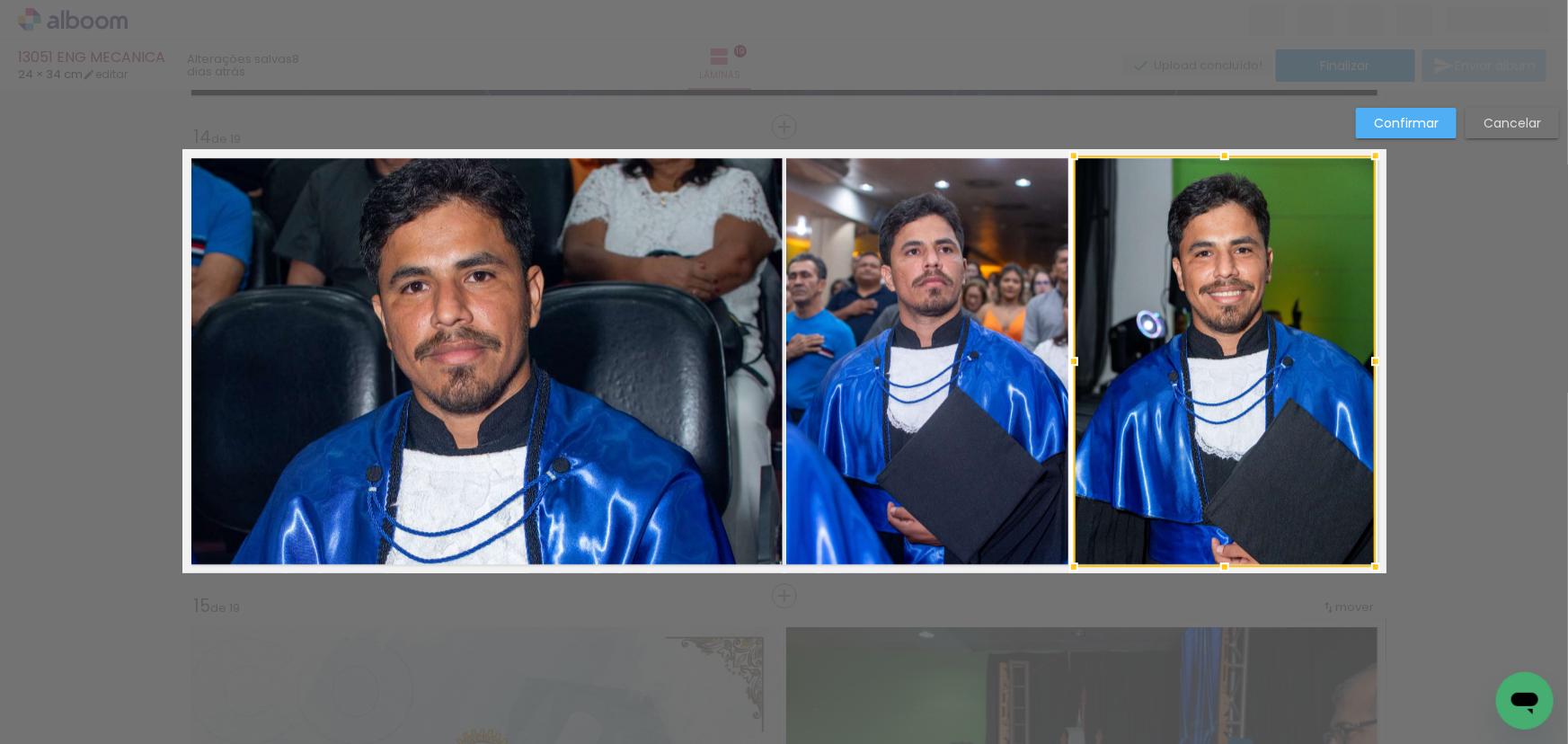 scroll, scrollTop: 6091, scrollLeft: 0, axis: vertical 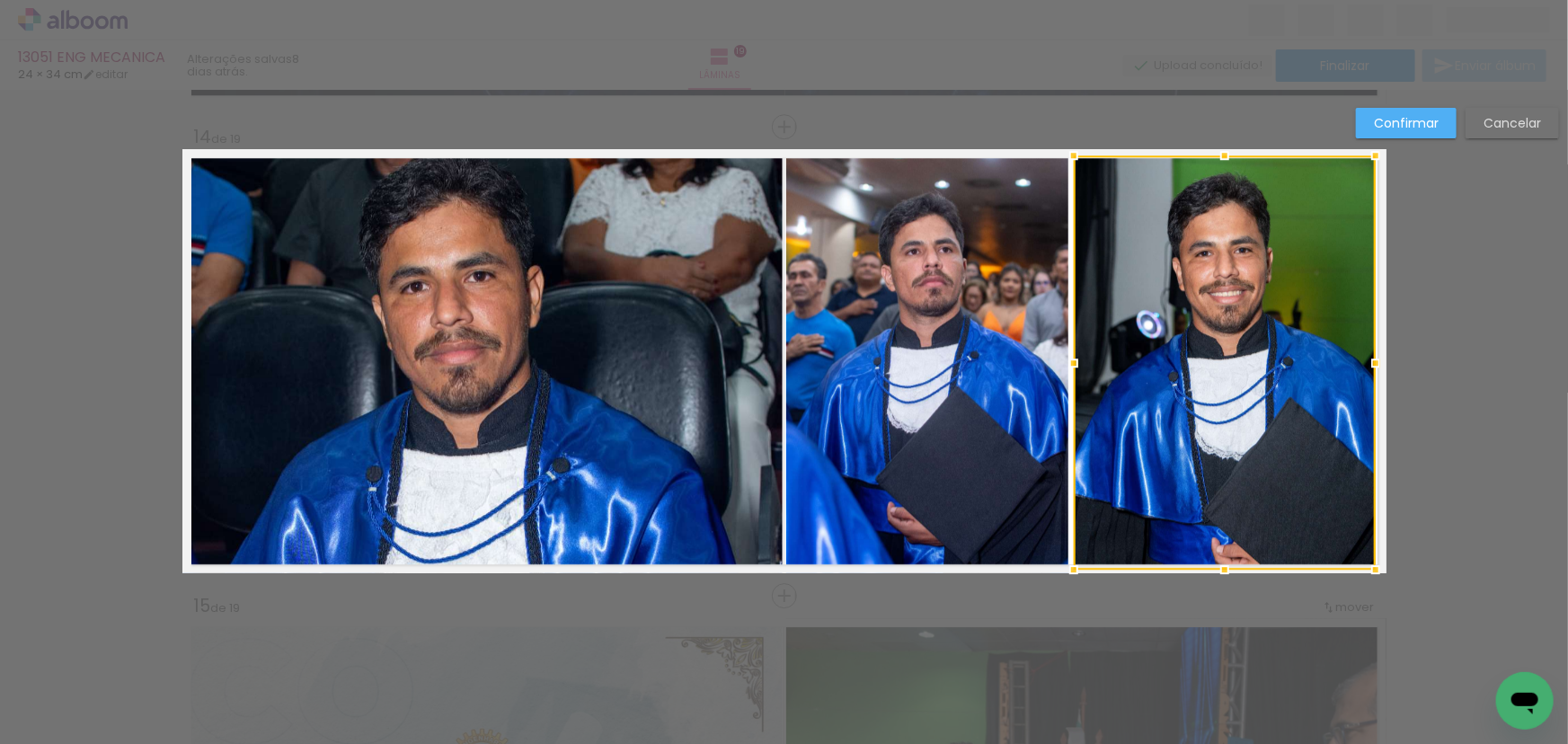 click at bounding box center [1225, 570] 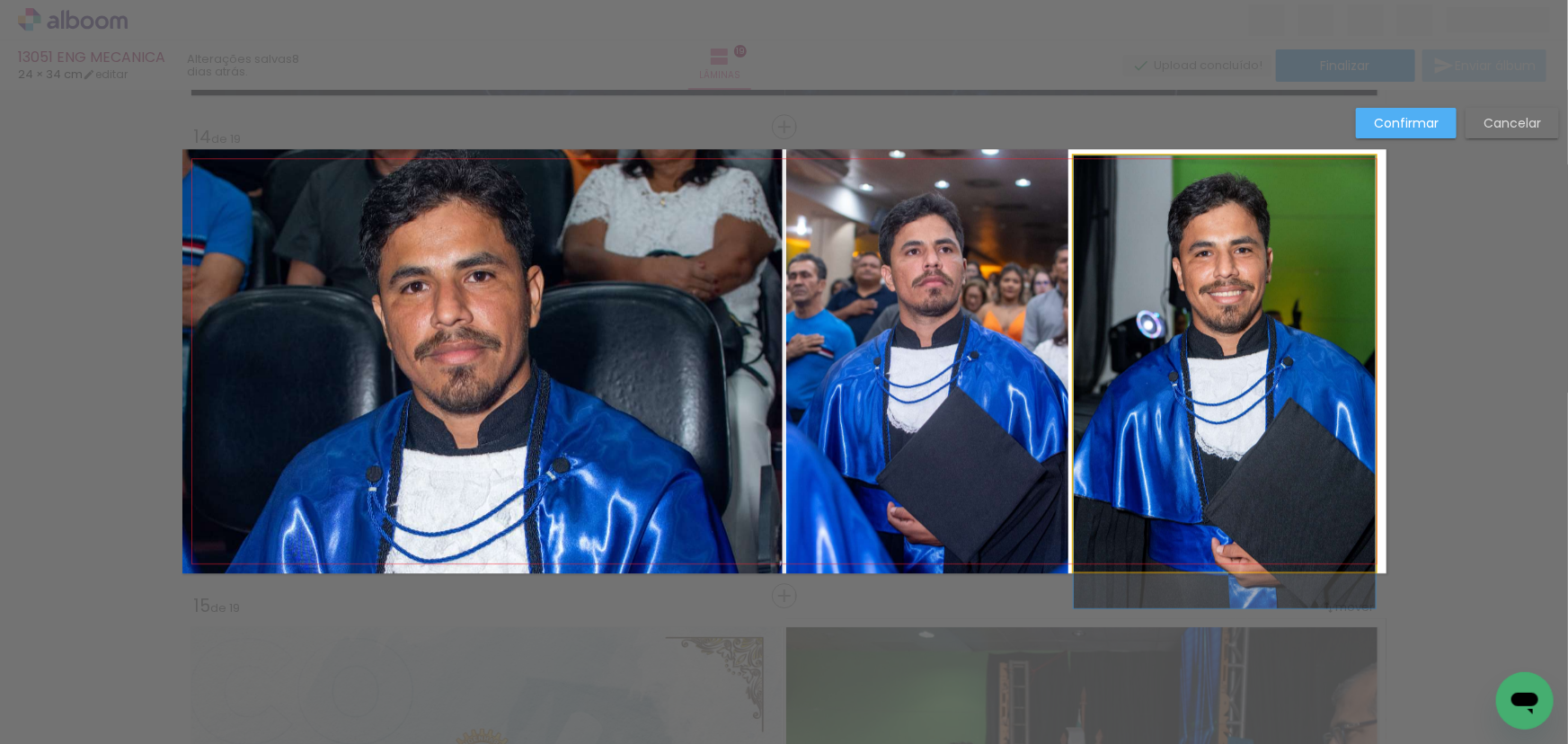 click 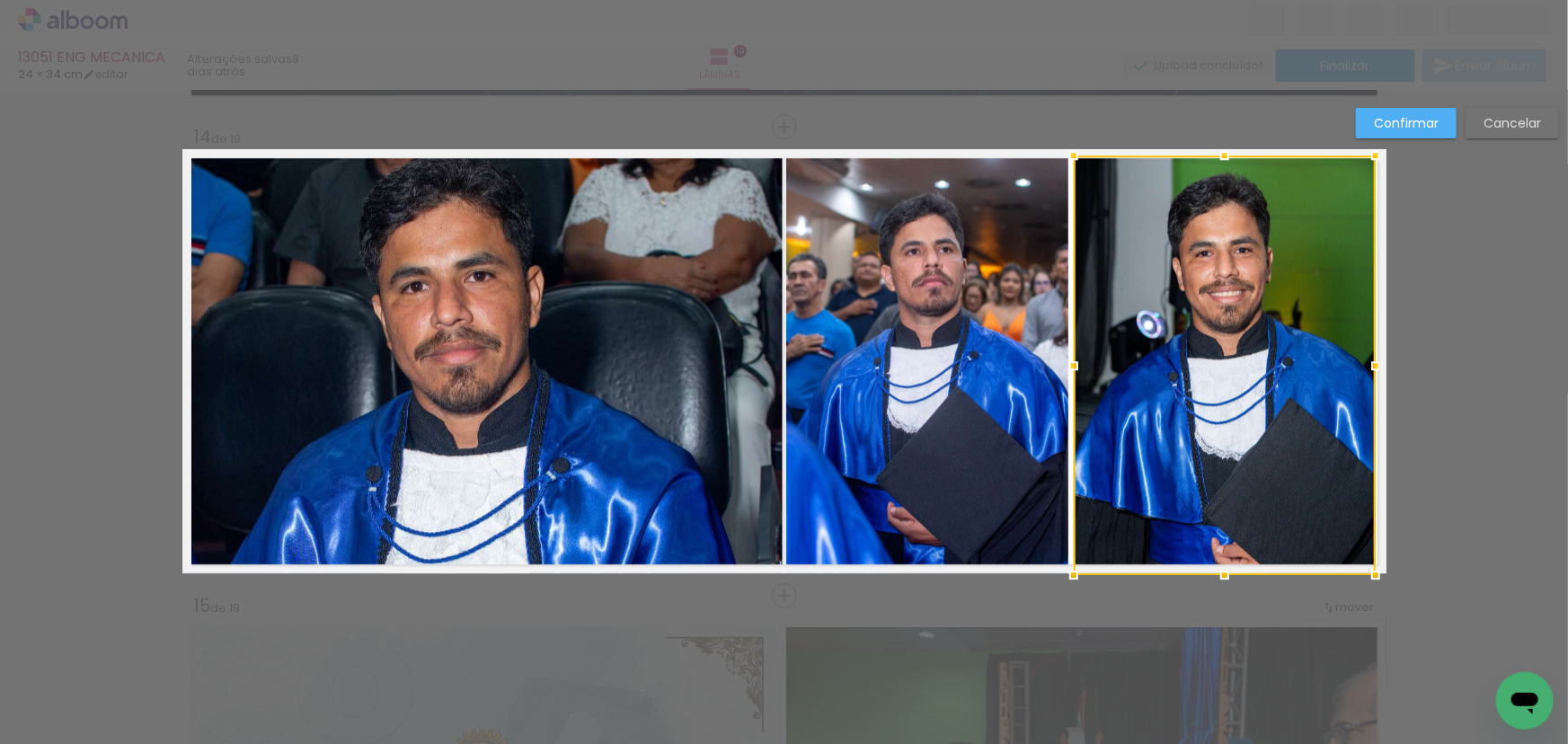 click at bounding box center [1225, 575] 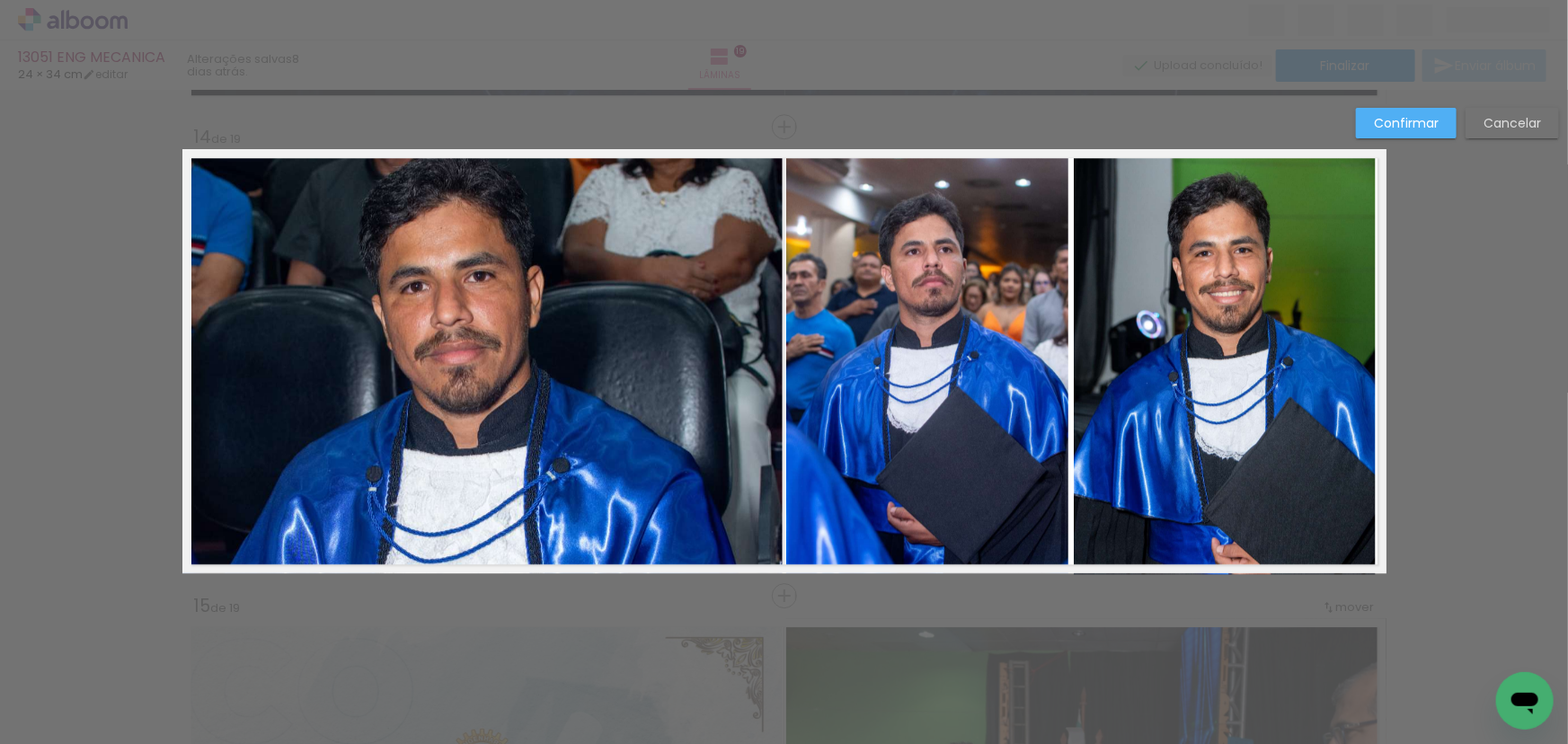 click 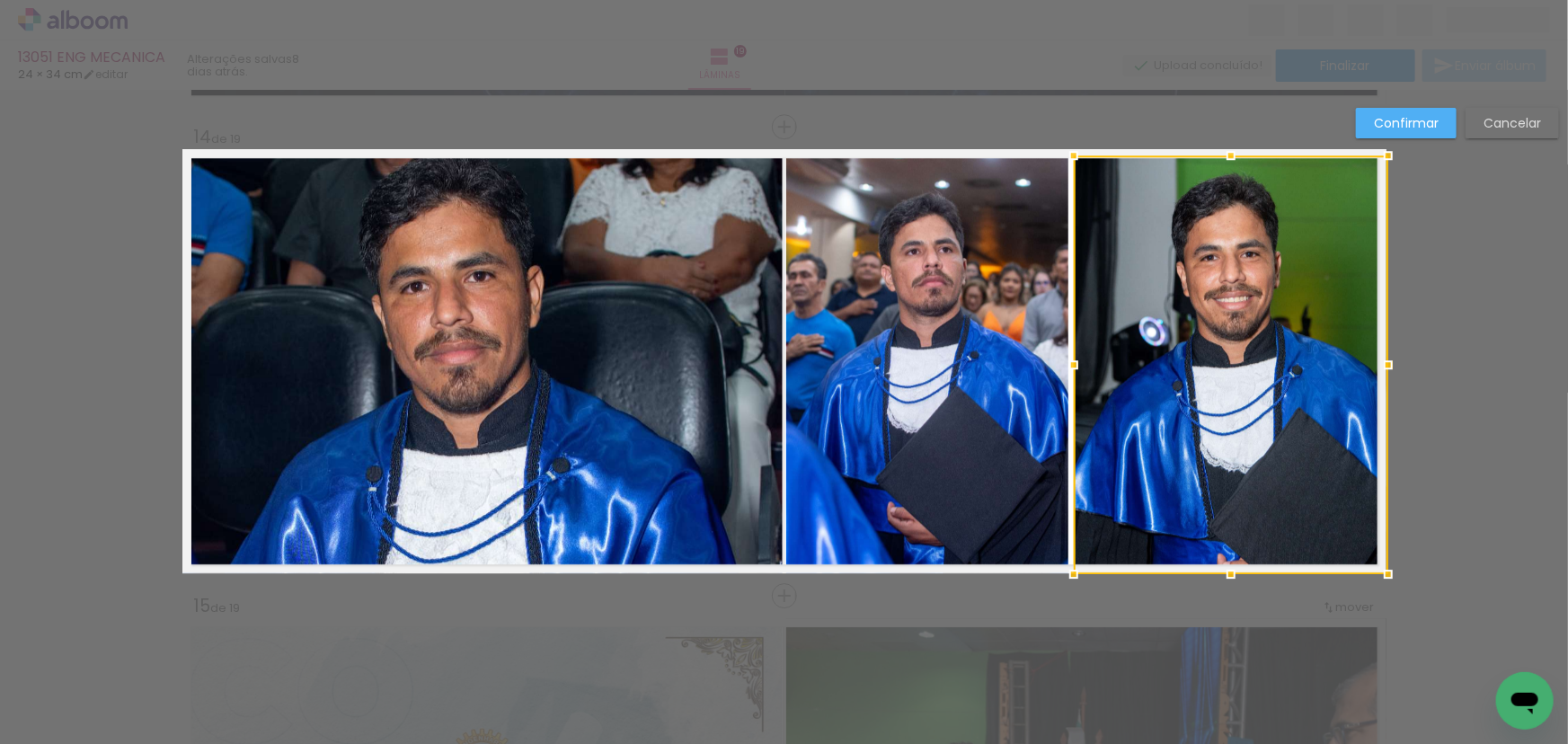 drag, startPoint x: 1367, startPoint y: 364, endPoint x: 1382, endPoint y: 367, distance: 15.297059 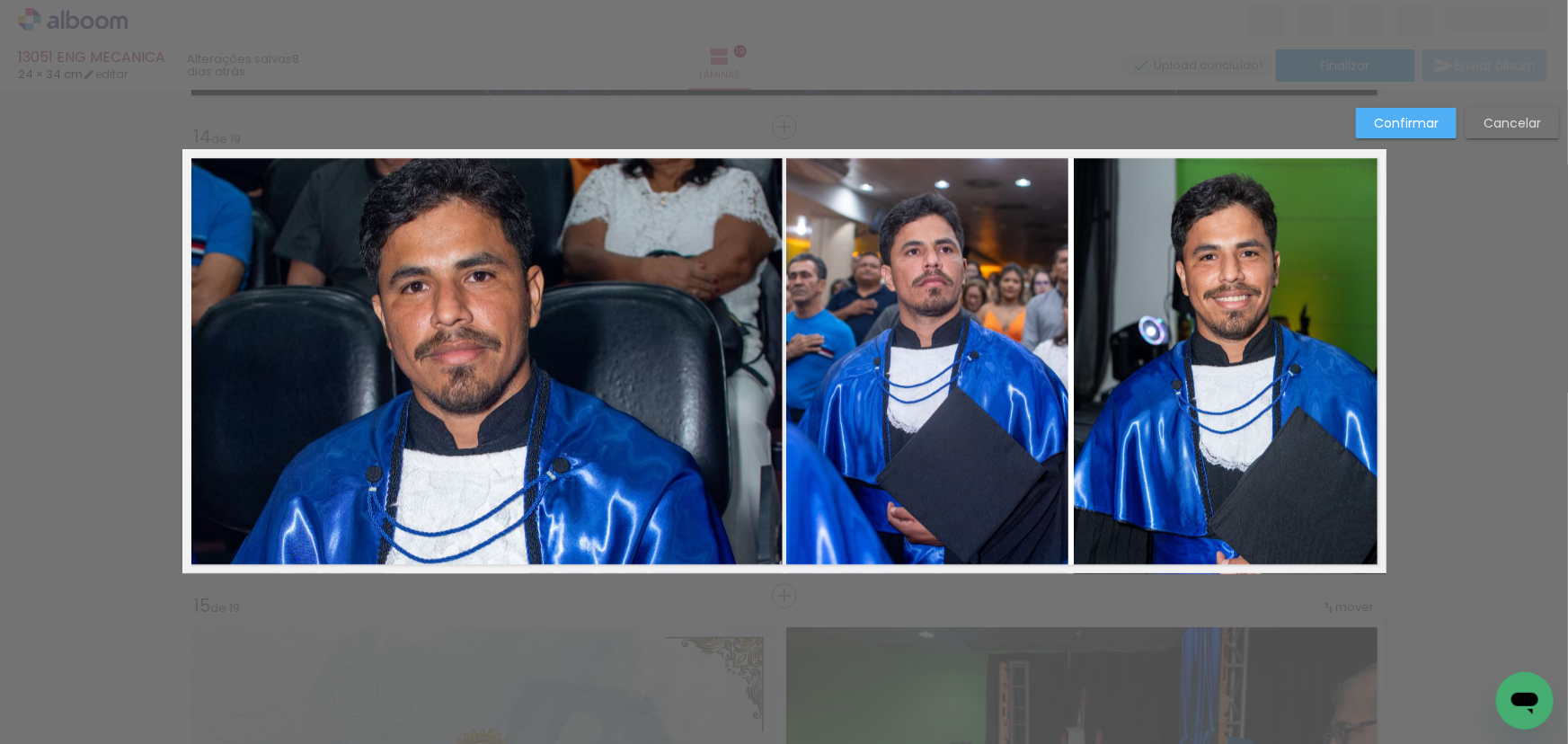 click 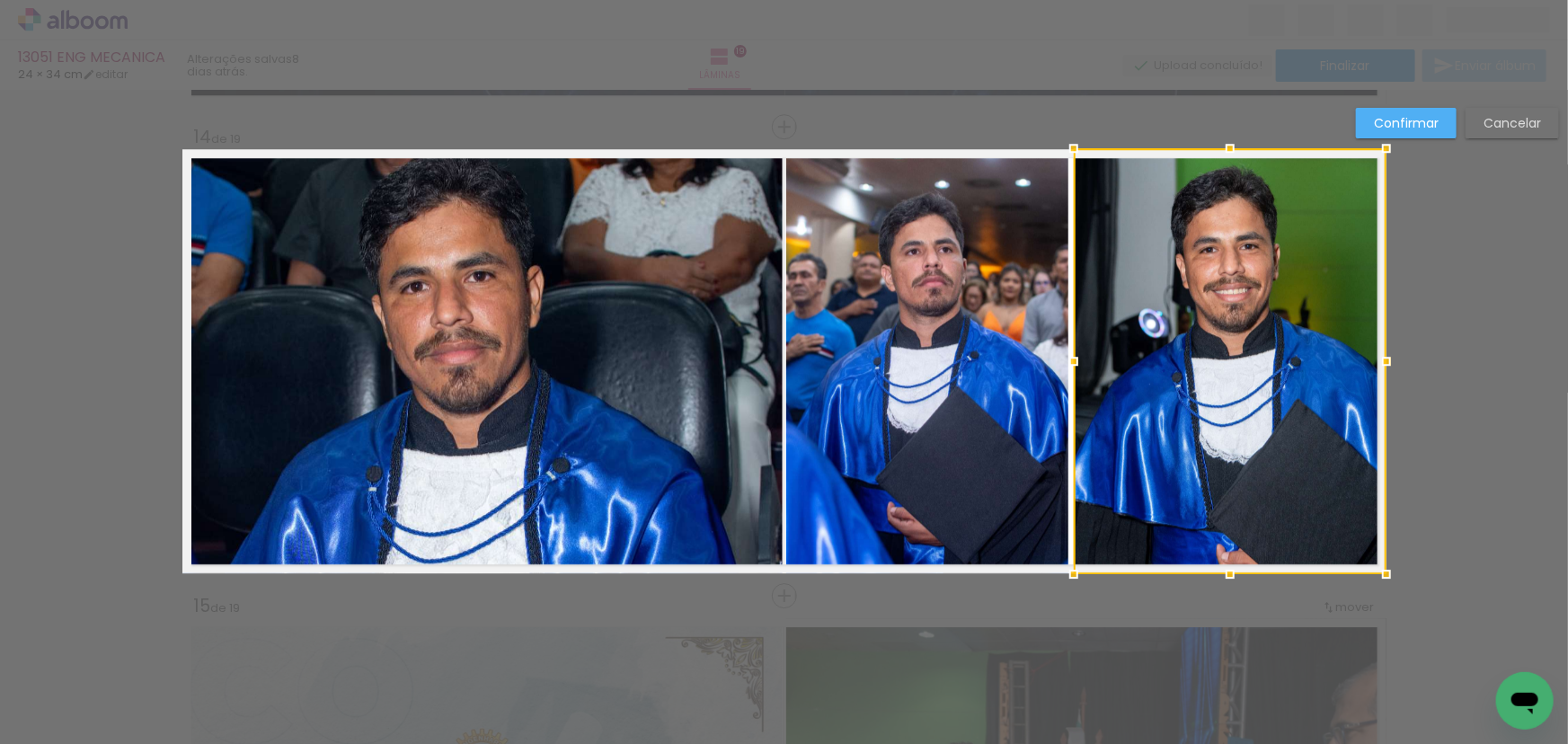 drag, startPoint x: 1228, startPoint y: 155, endPoint x: 1228, endPoint y: 141, distance: 14 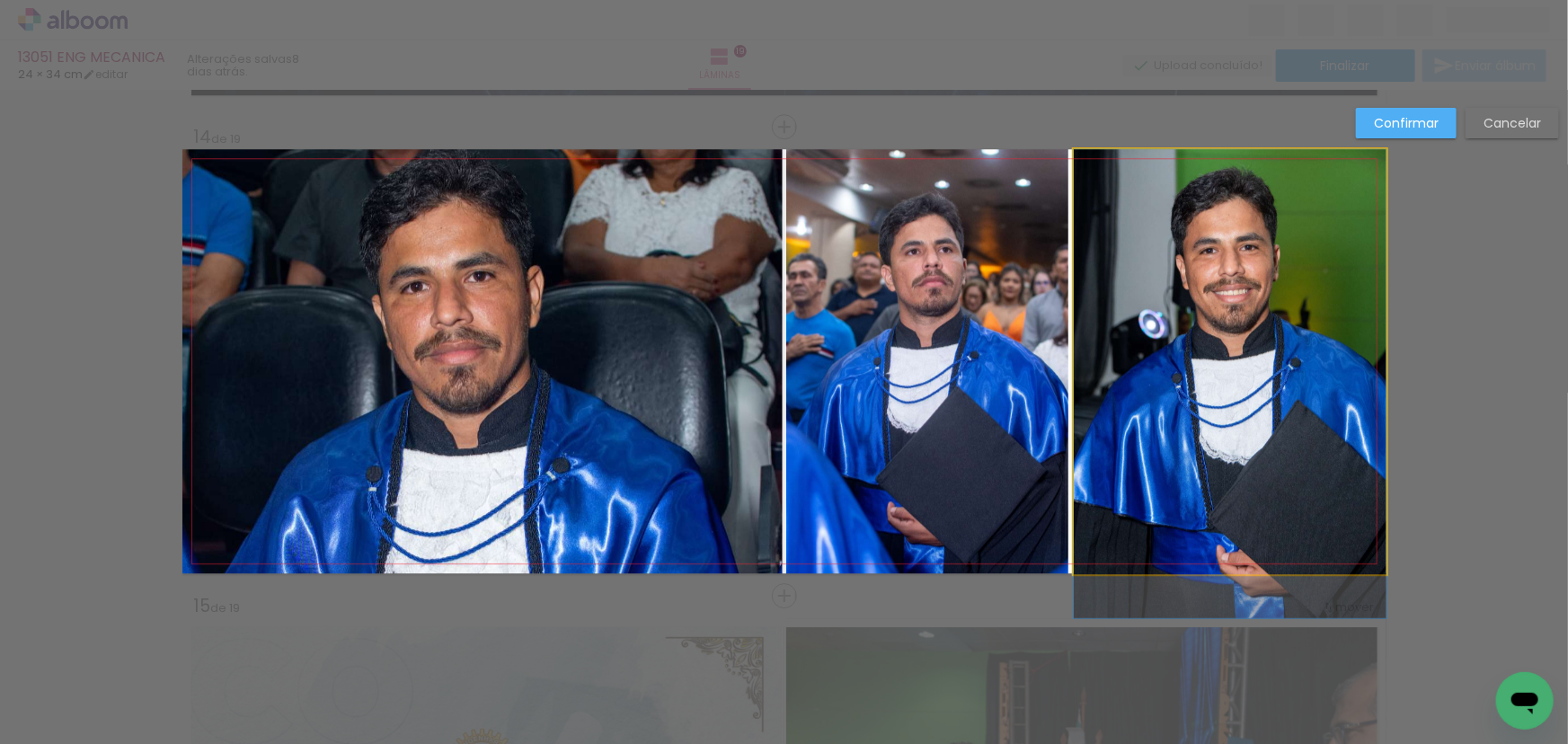 click 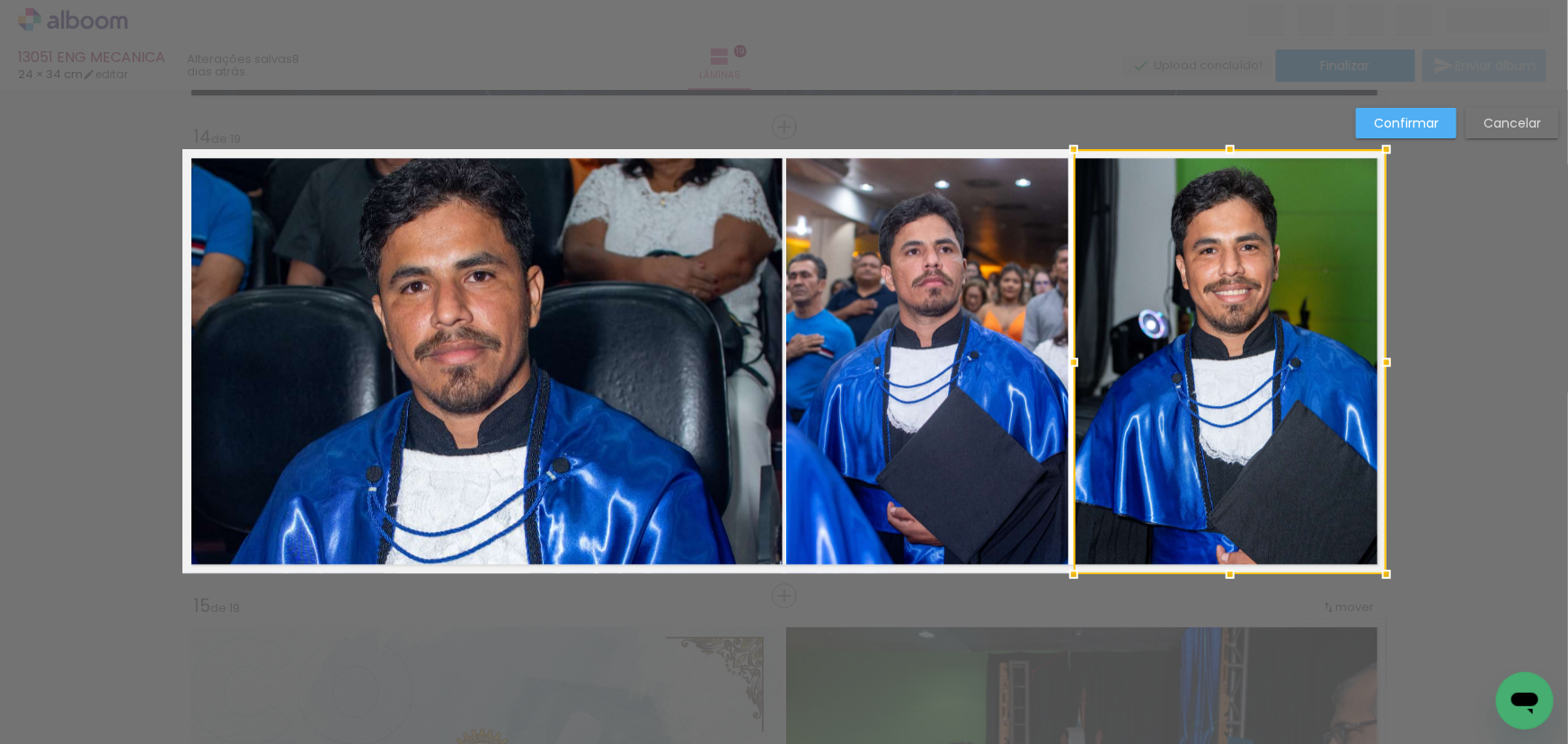 click 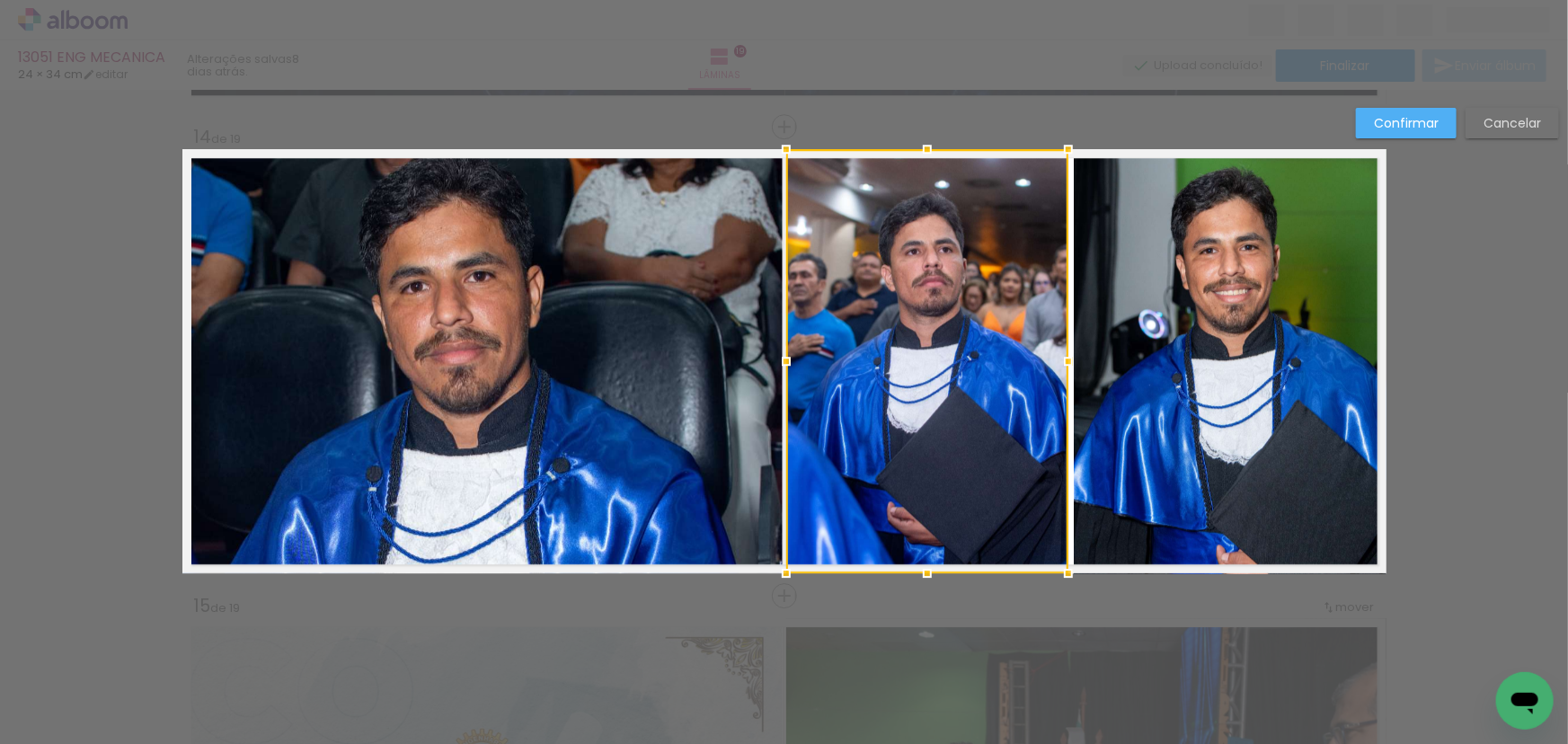 click 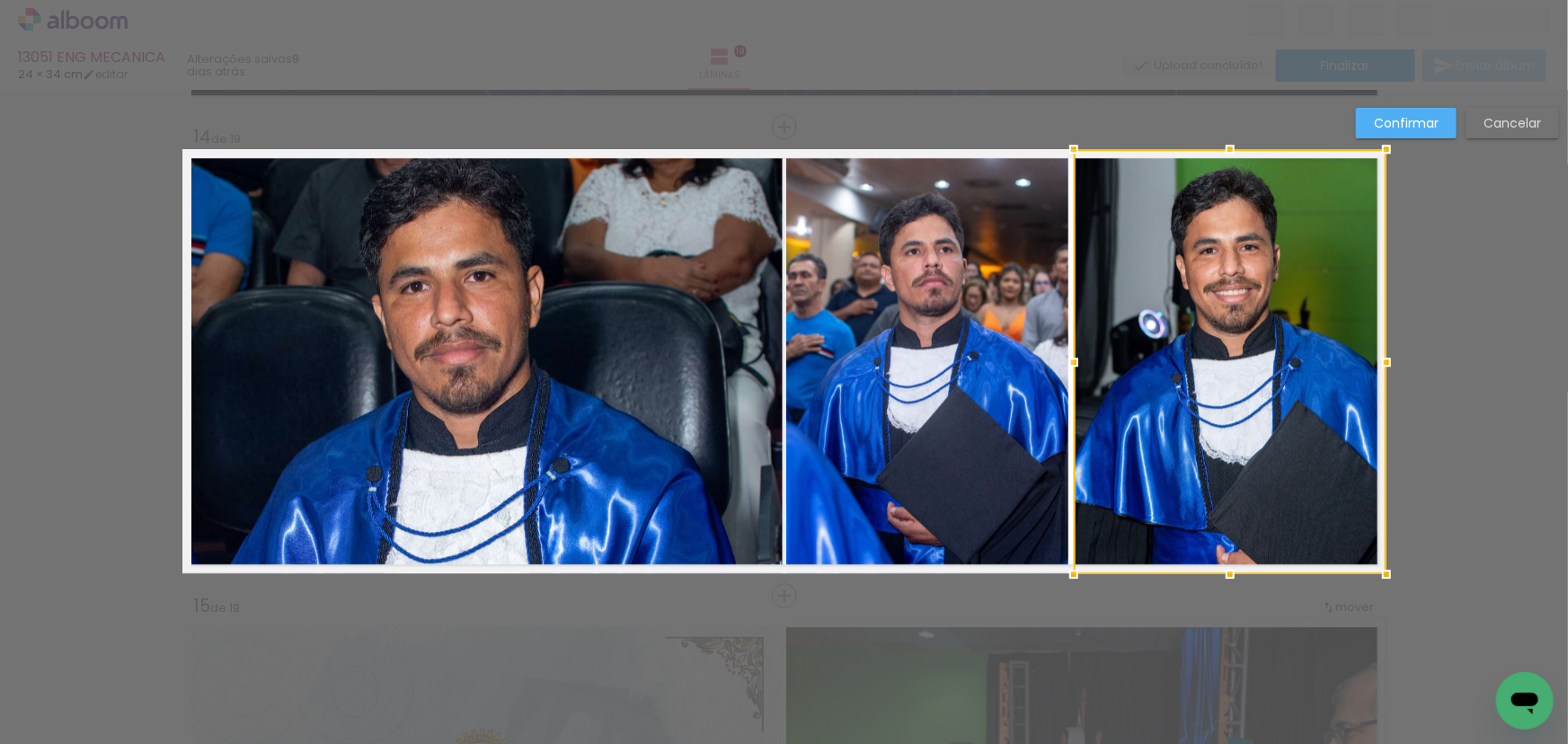 click on "Confirmar Cancelar" at bounding box center (784, -1289) 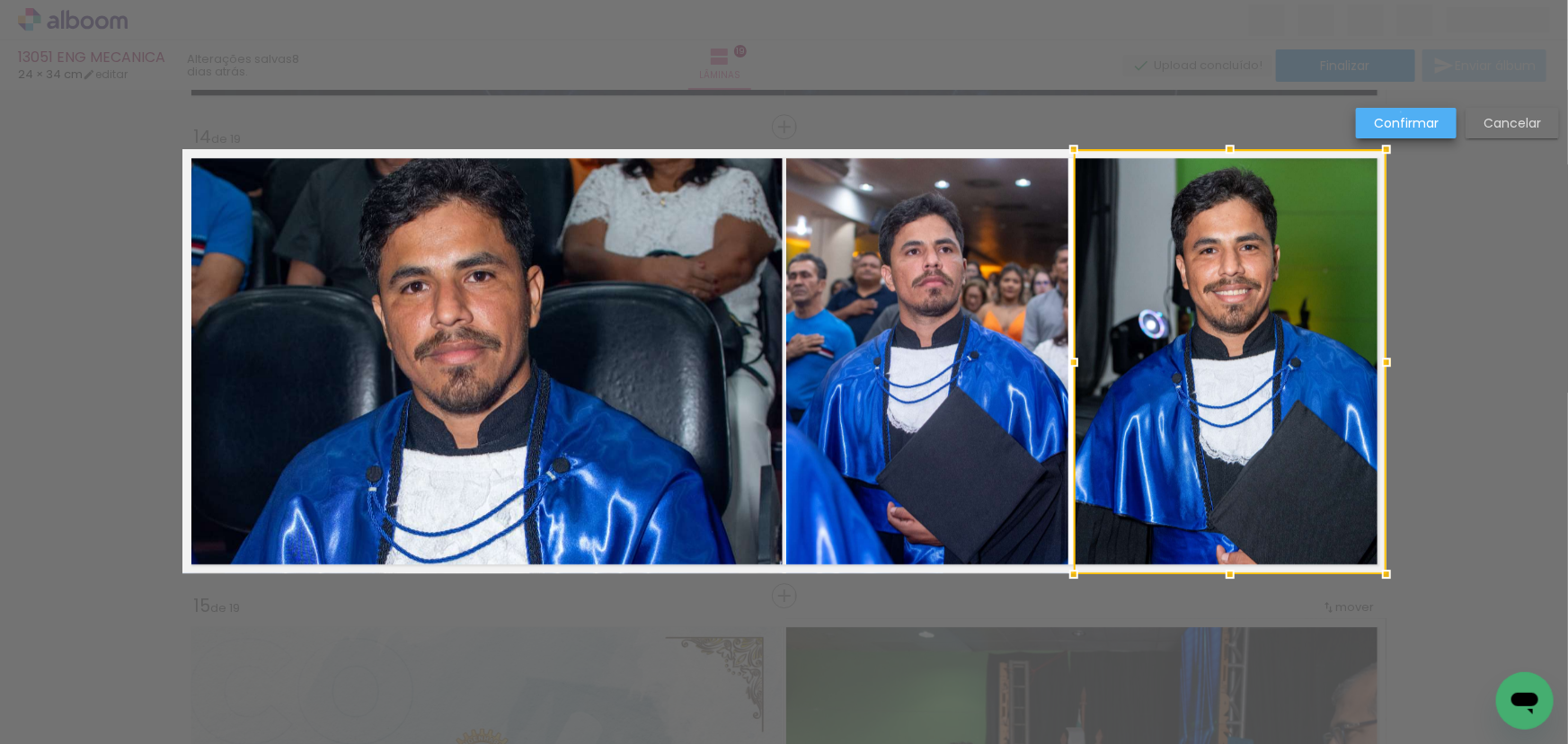 click on "Confirmar" at bounding box center (1406, 123) 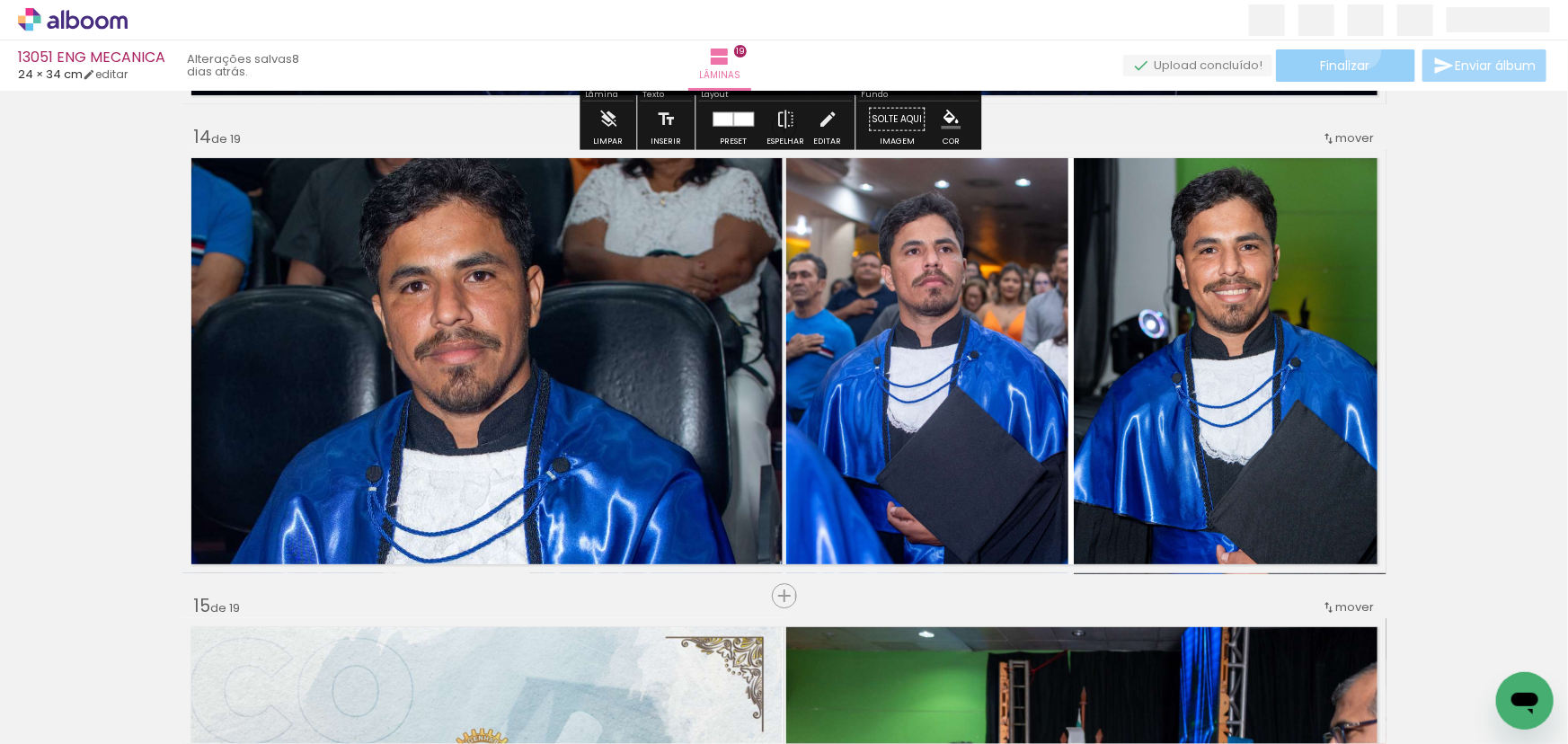 click on "Finalizar" 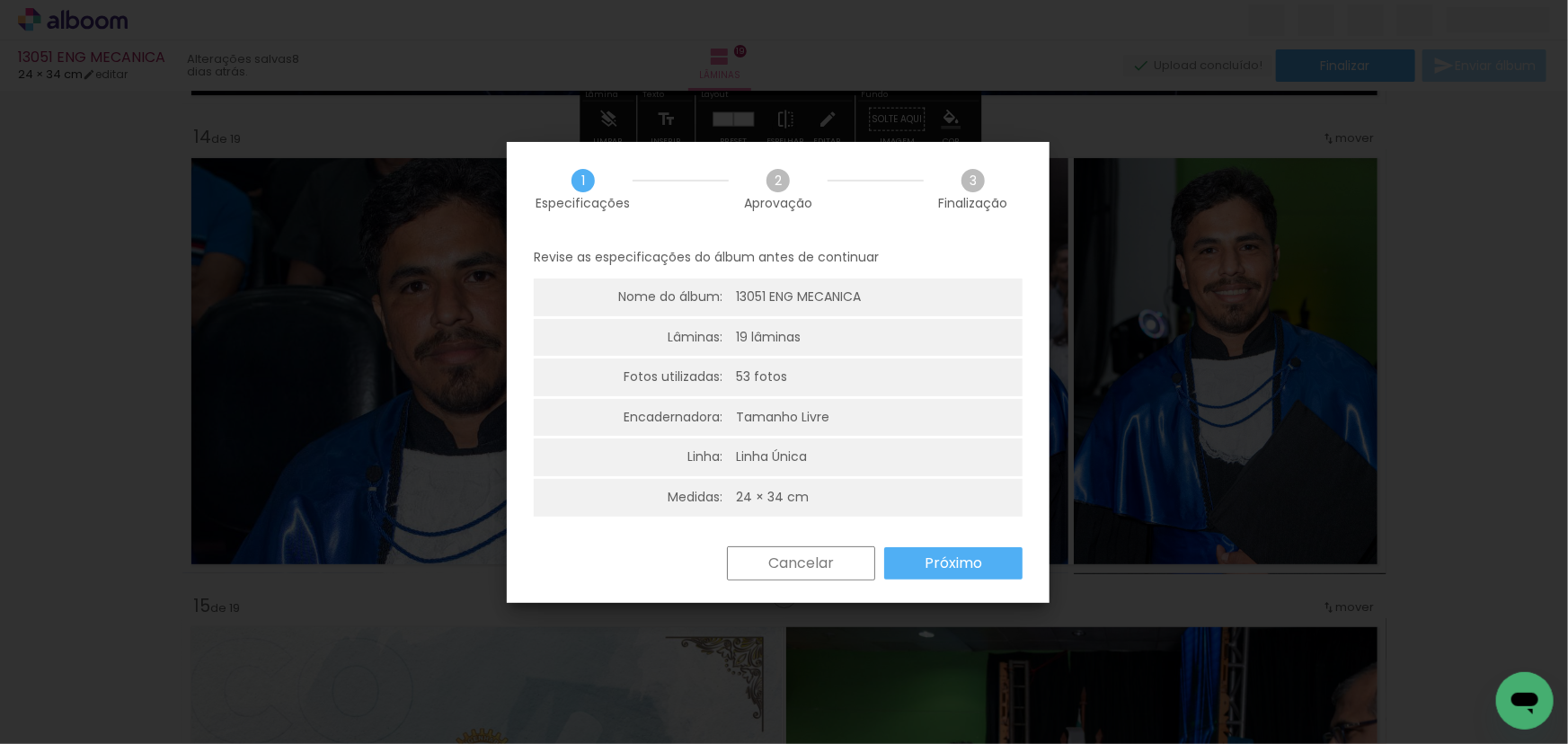 click on "Próximo" at bounding box center (0, 0) 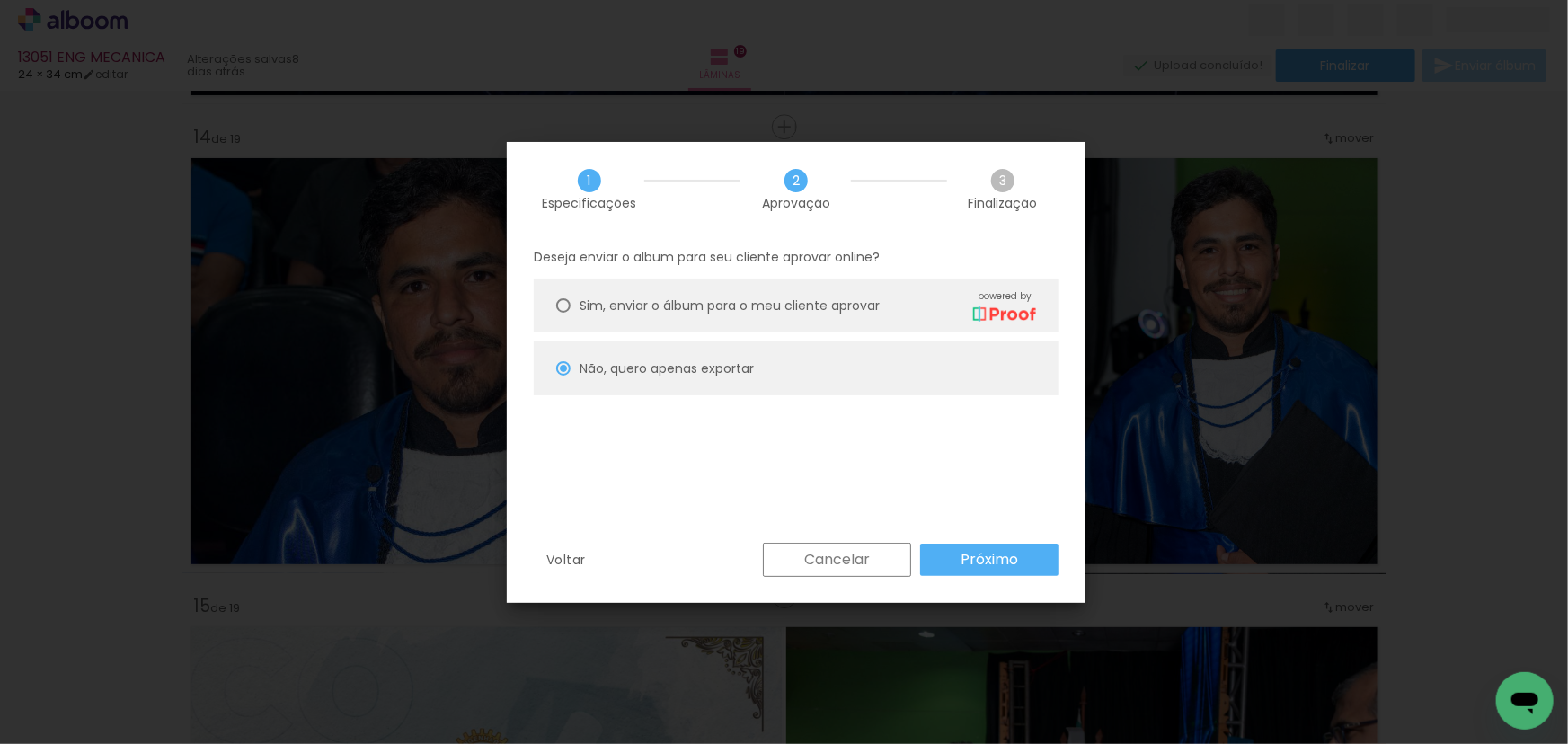 click on "Próximo" at bounding box center (0, 0) 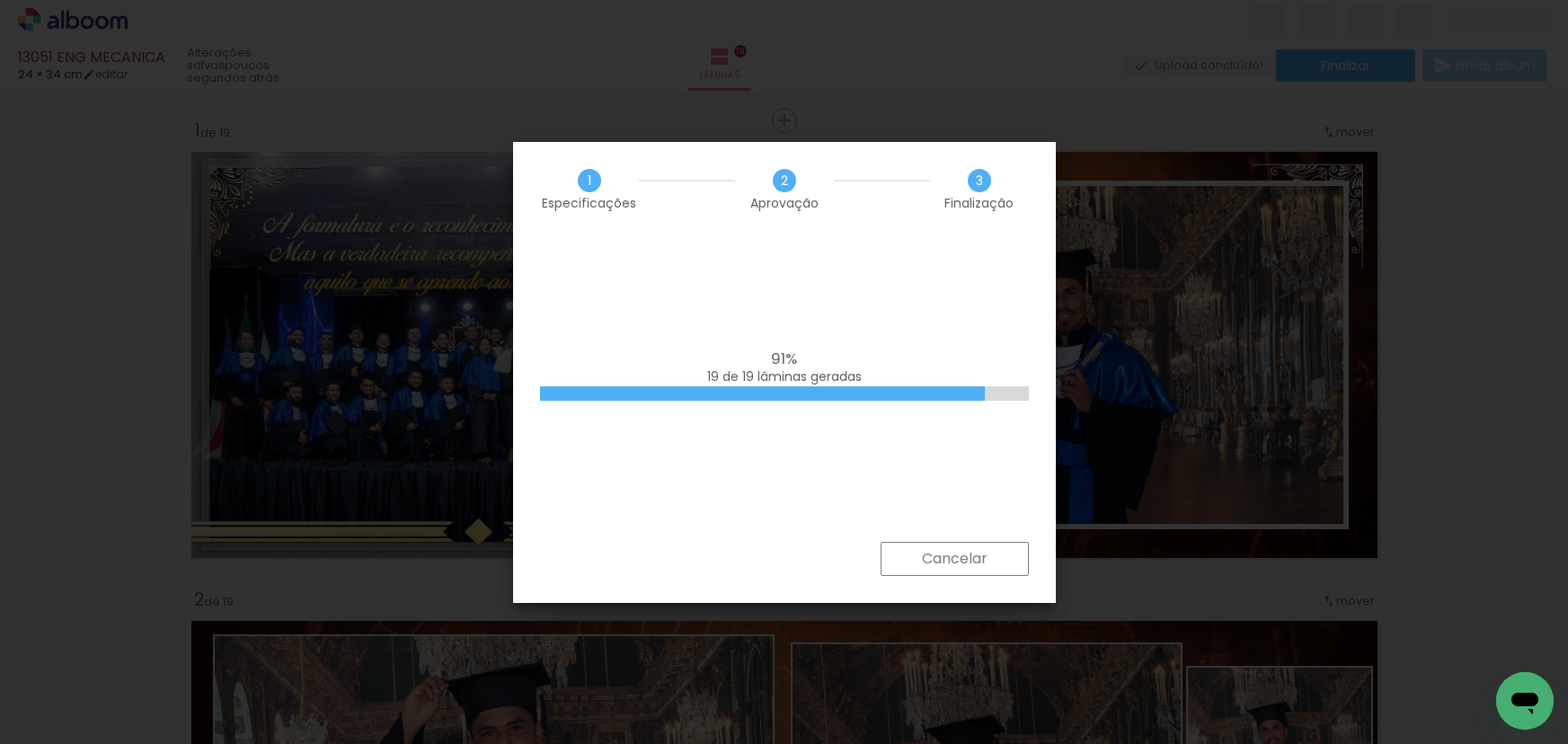 scroll, scrollTop: 0, scrollLeft: 0, axis: both 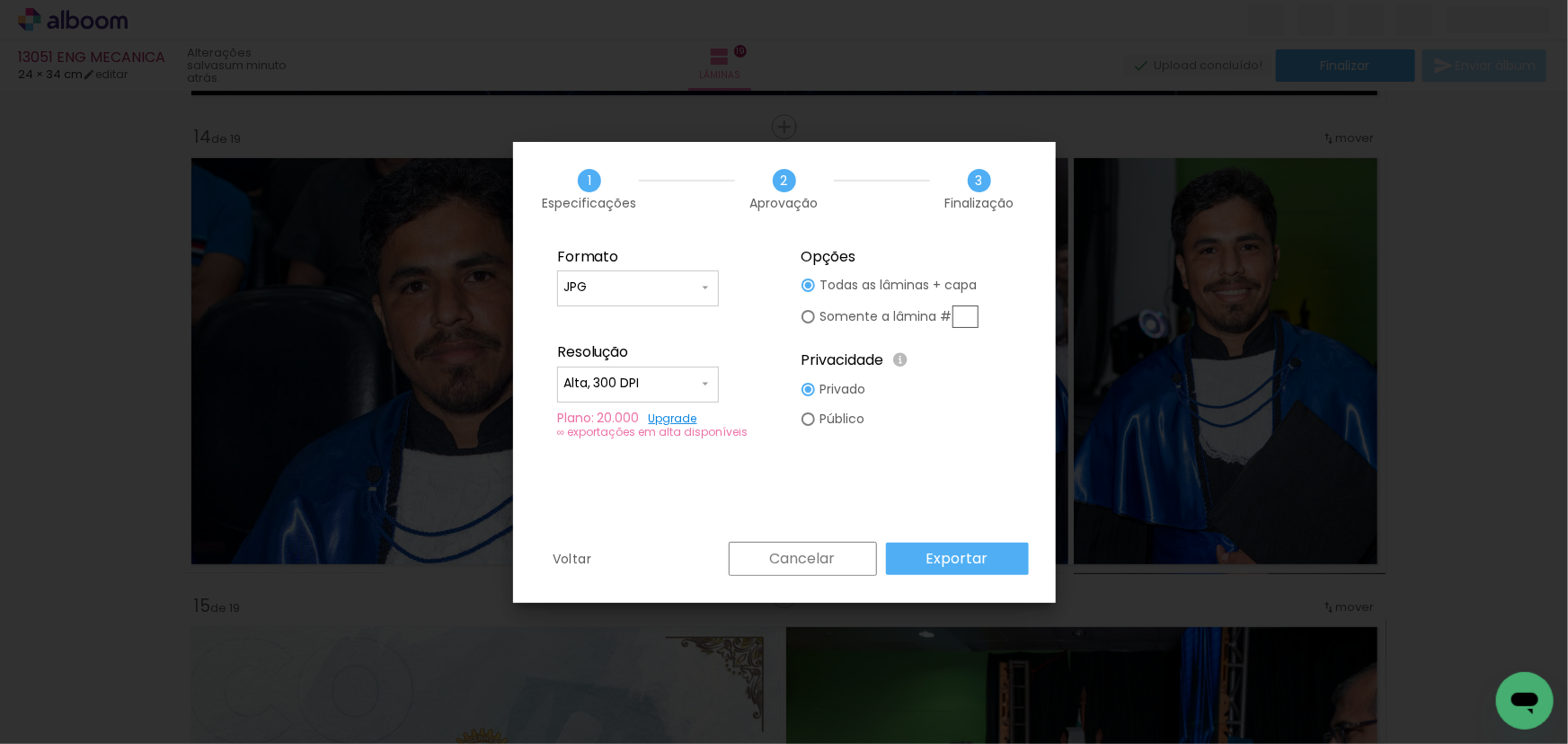 click on "Exportar" at bounding box center [957, 559] 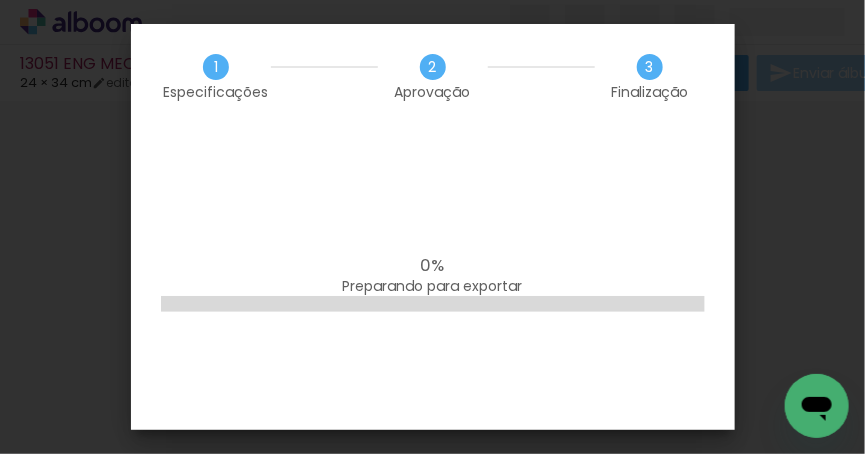 scroll, scrollTop: 4110, scrollLeft: 0, axis: vertical 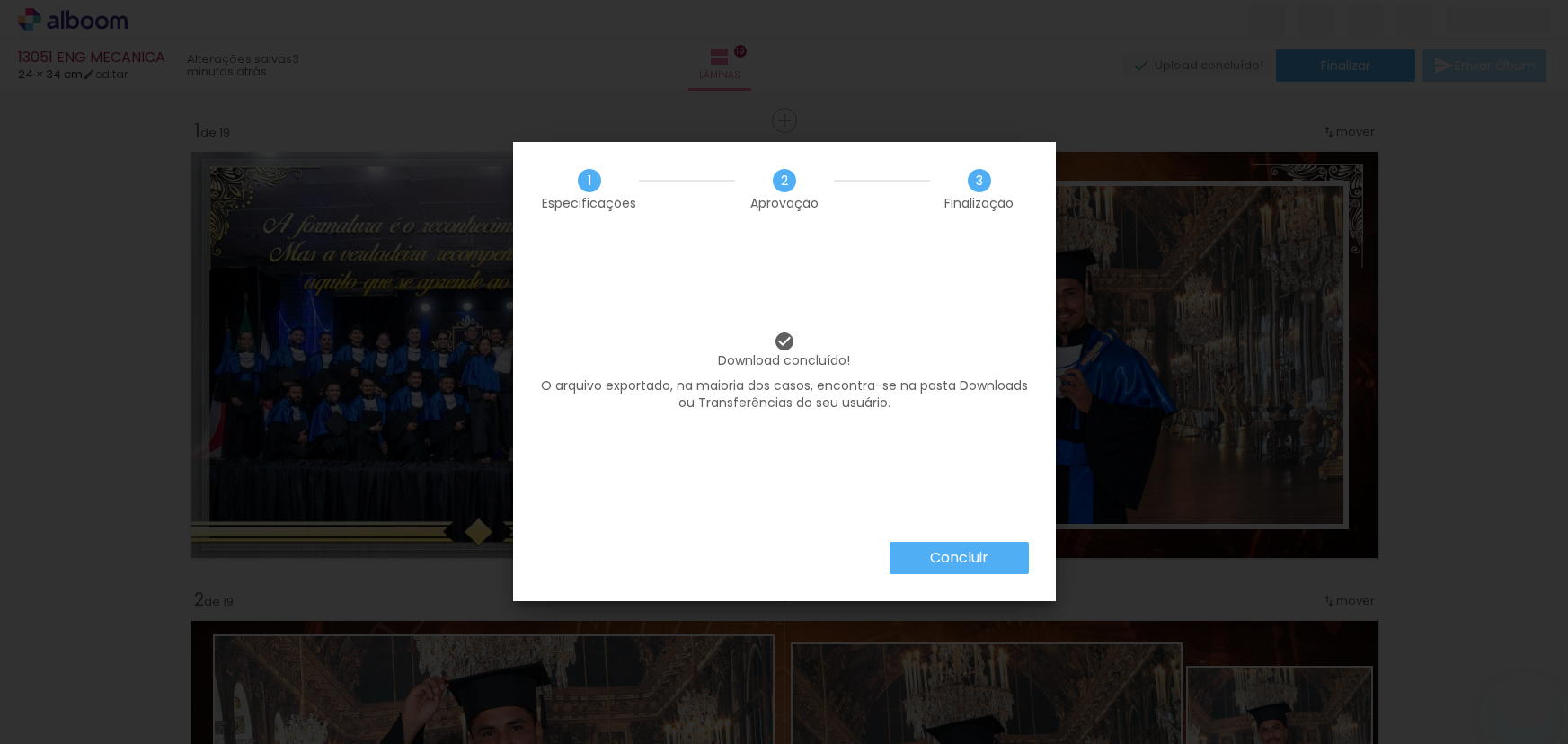 click on "Download concluído! O arquivo exportado, na maioria dos casos, encontra-se na pasta Downloads ou Transferências do seu usuário." at bounding box center [784, 389] 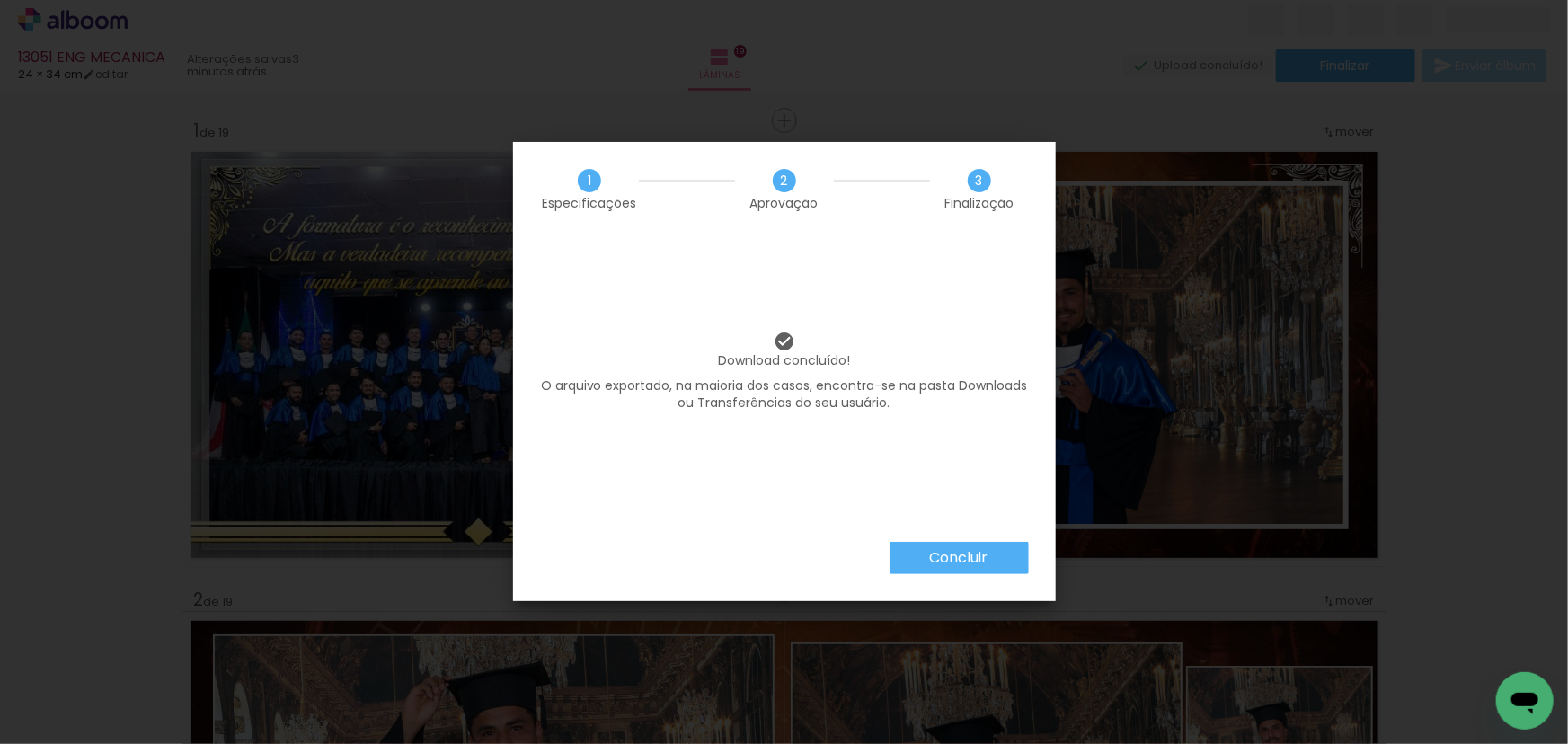 scroll, scrollTop: 6091, scrollLeft: 0, axis: vertical 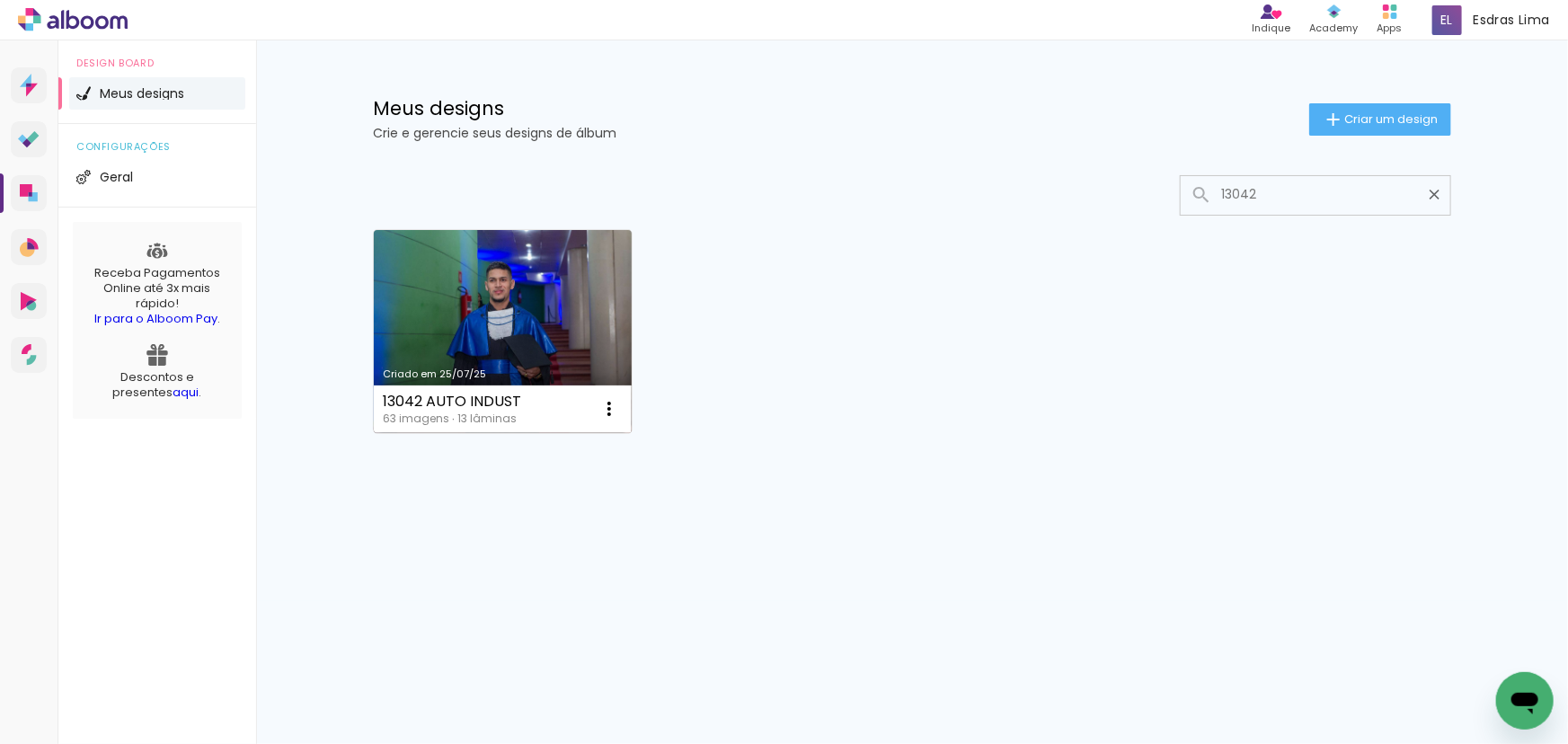 type on "13042" 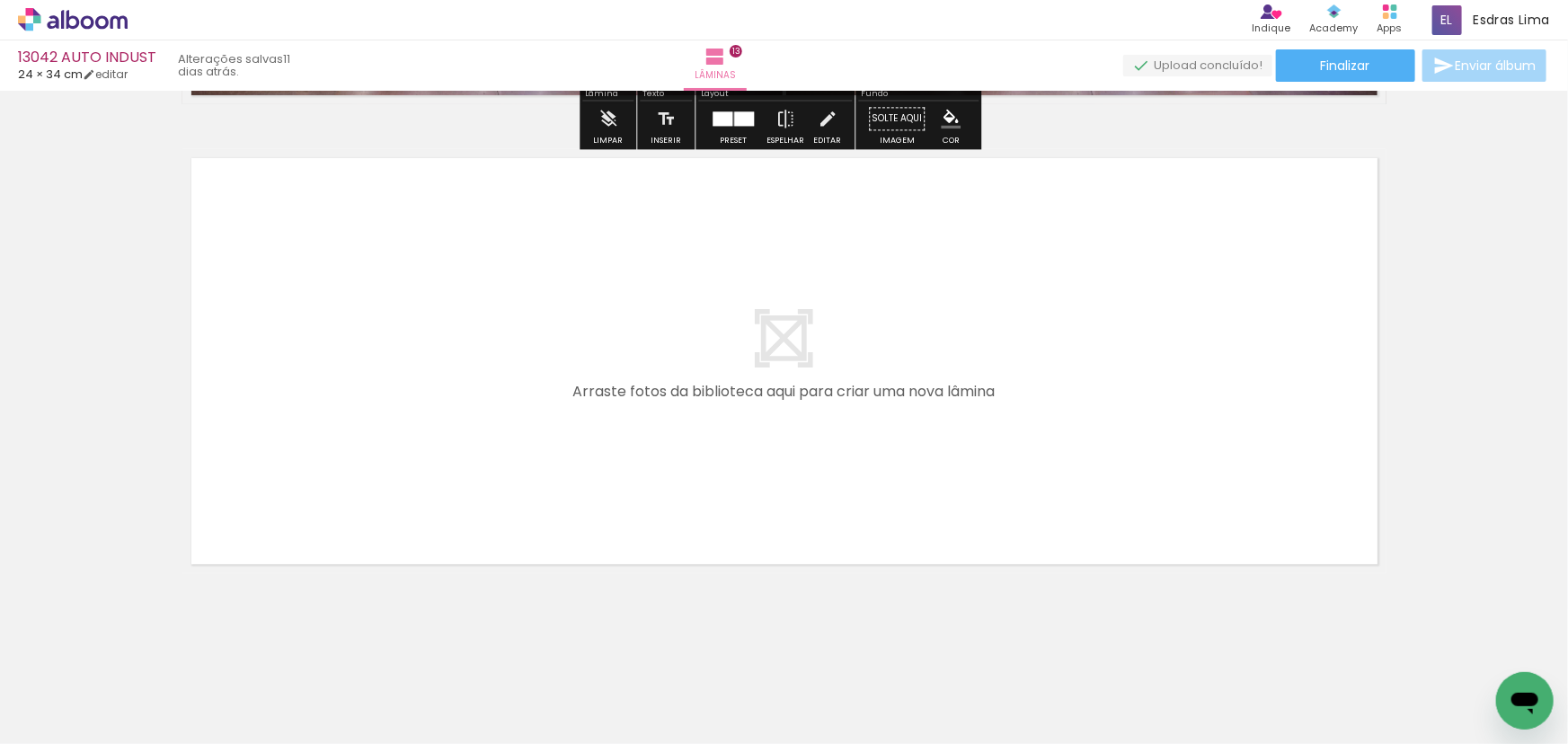 scroll, scrollTop: 6095, scrollLeft: 0, axis: vertical 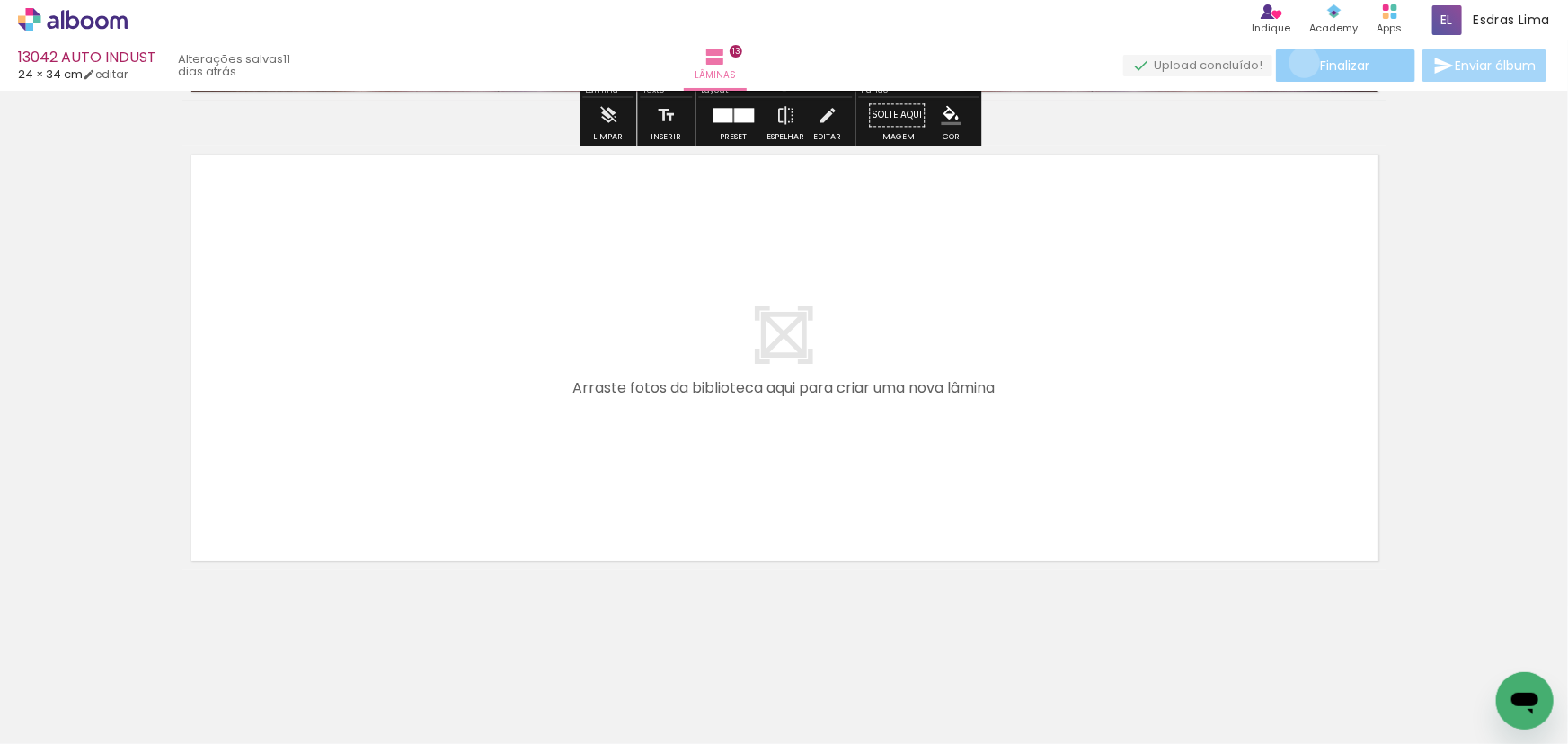 click on "Finalizar" 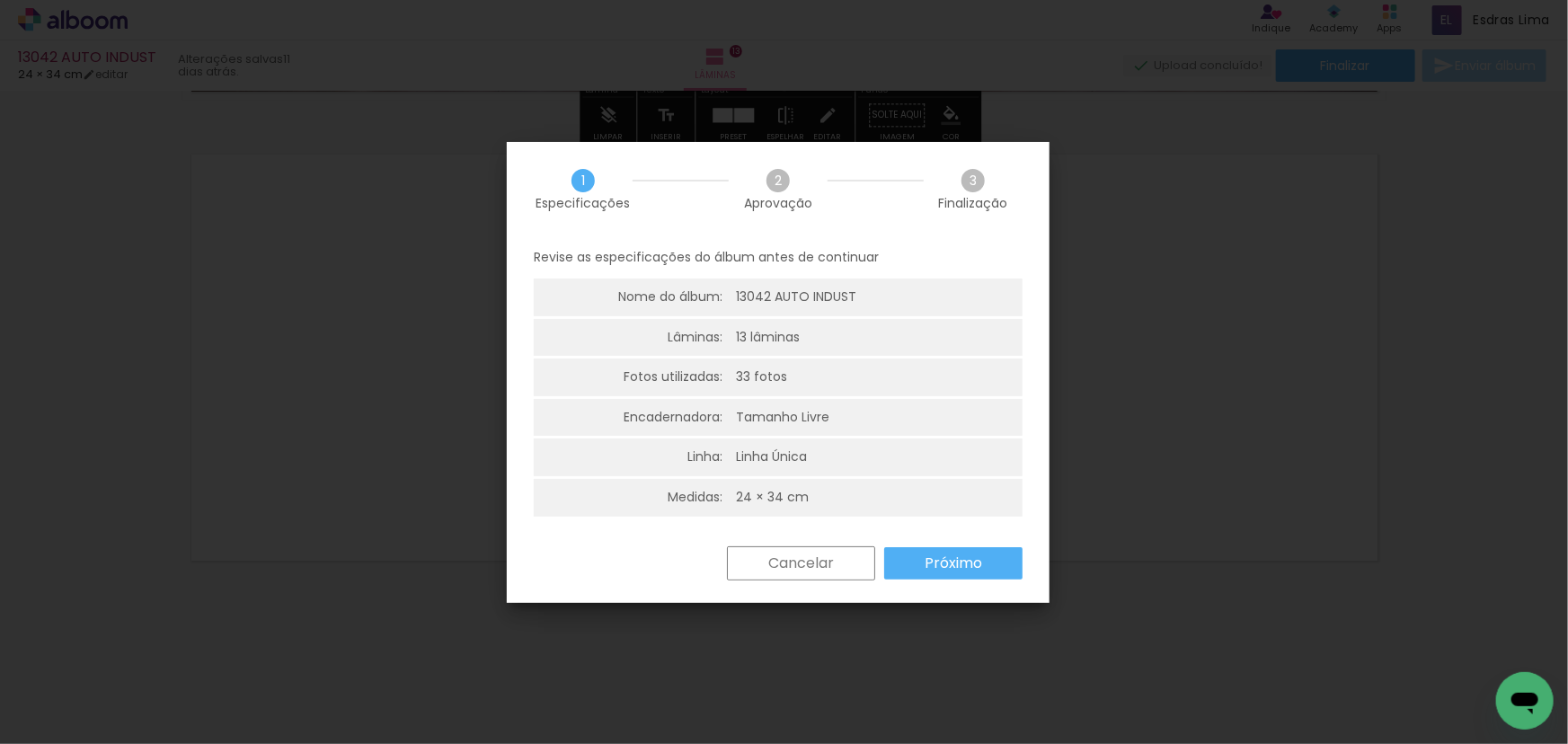 click on "Próximo" at bounding box center (0, 0) 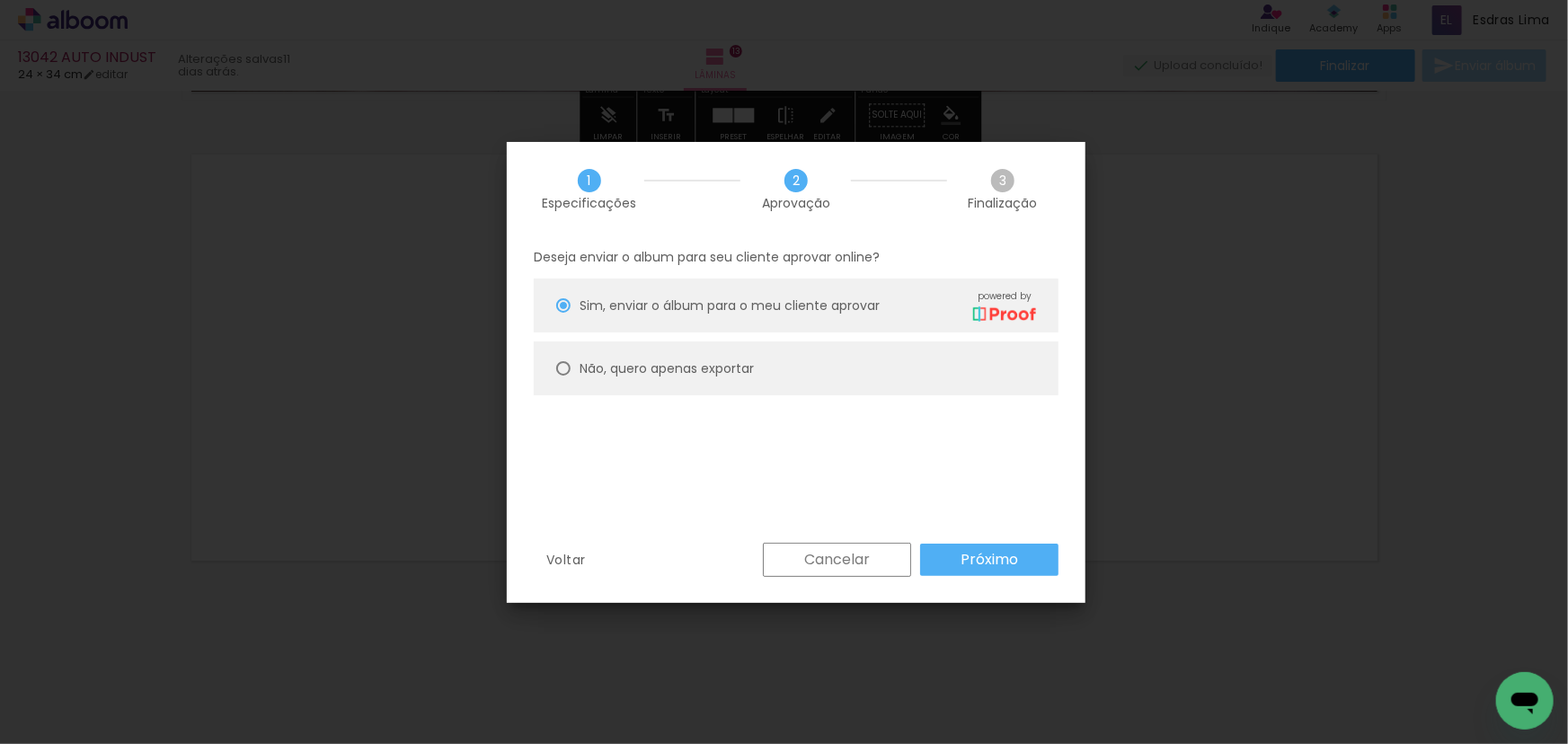 click on "Não, quero apenas exportar" at bounding box center (0, 0) 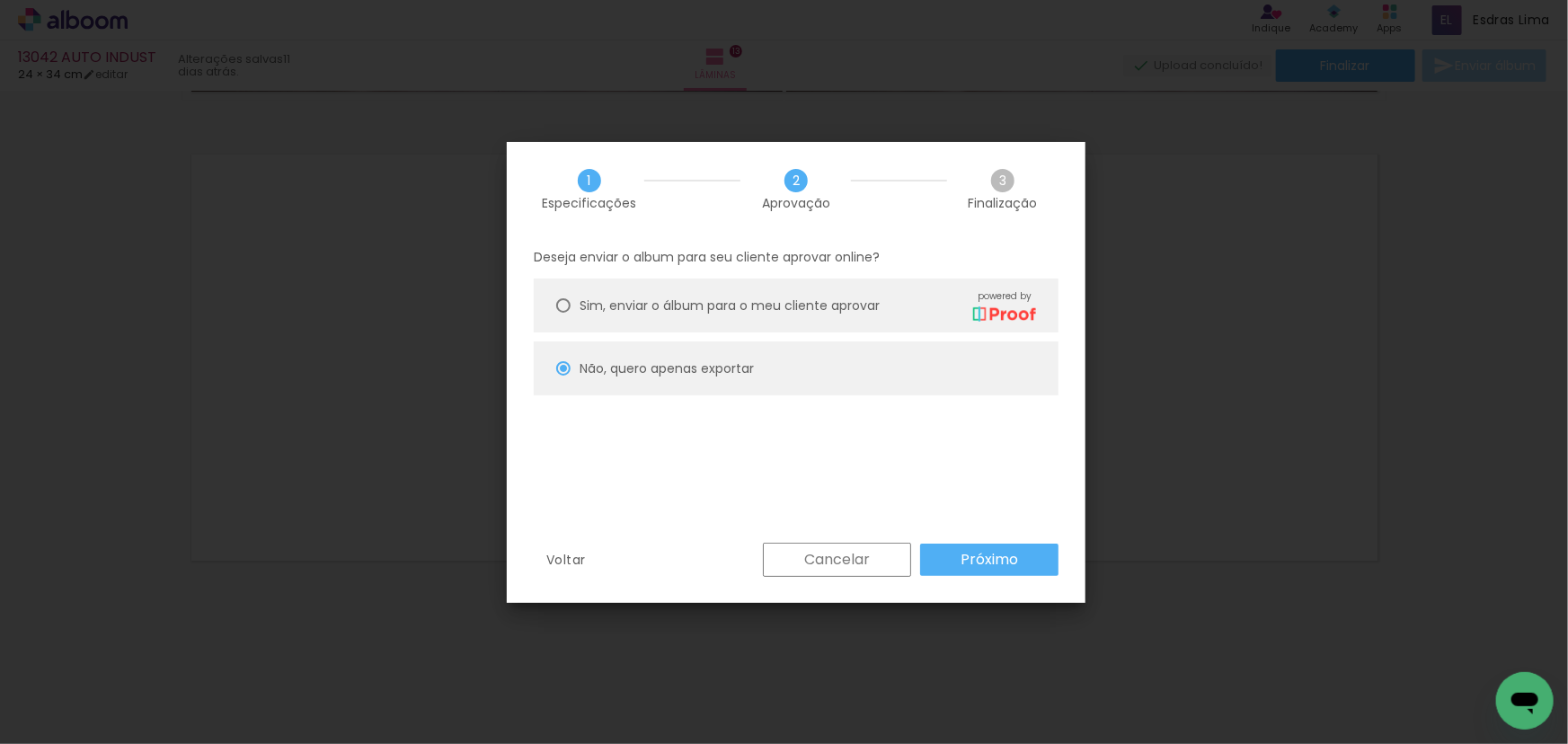 click on "Próximo" at bounding box center (0, 0) 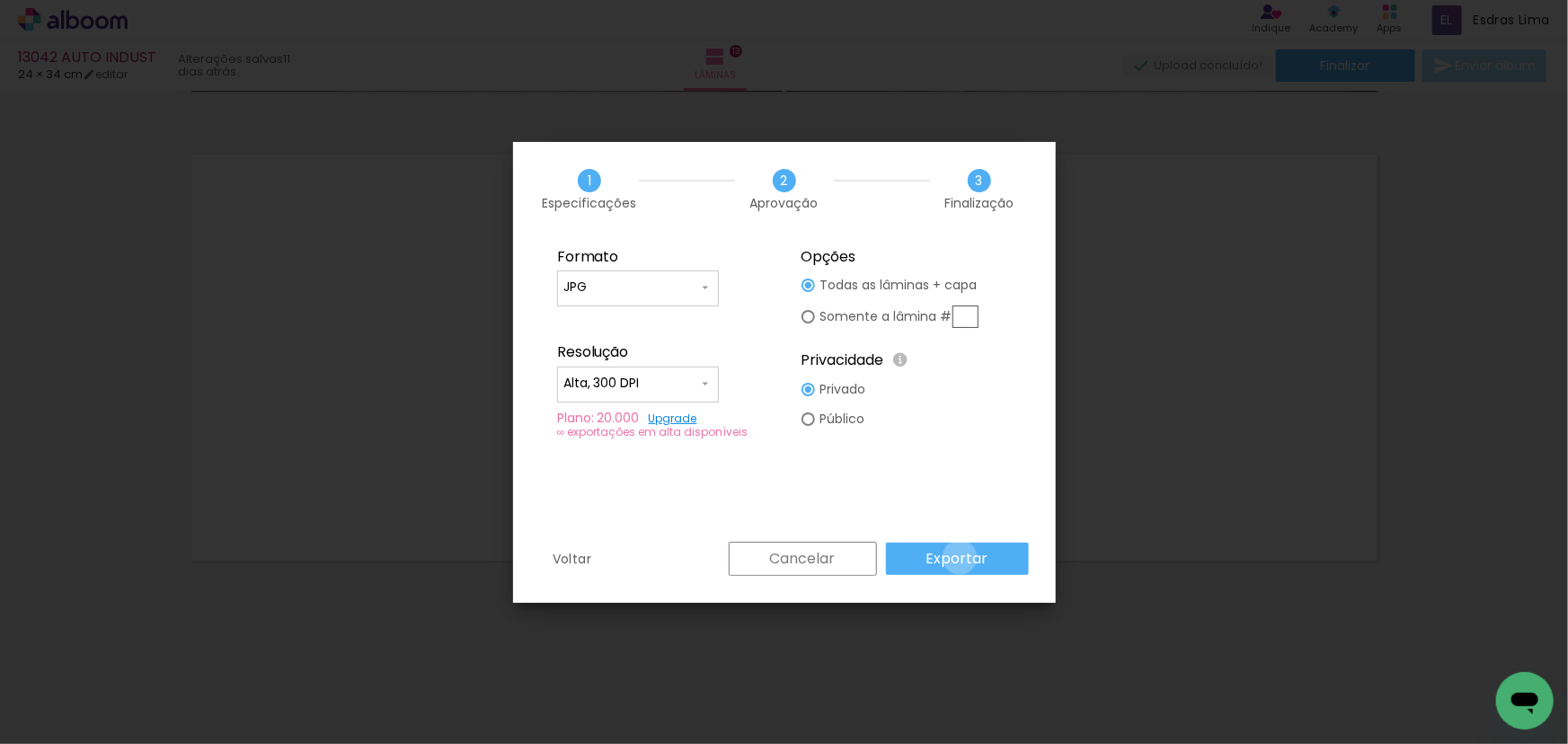 click on "Exportar" at bounding box center (0, 0) 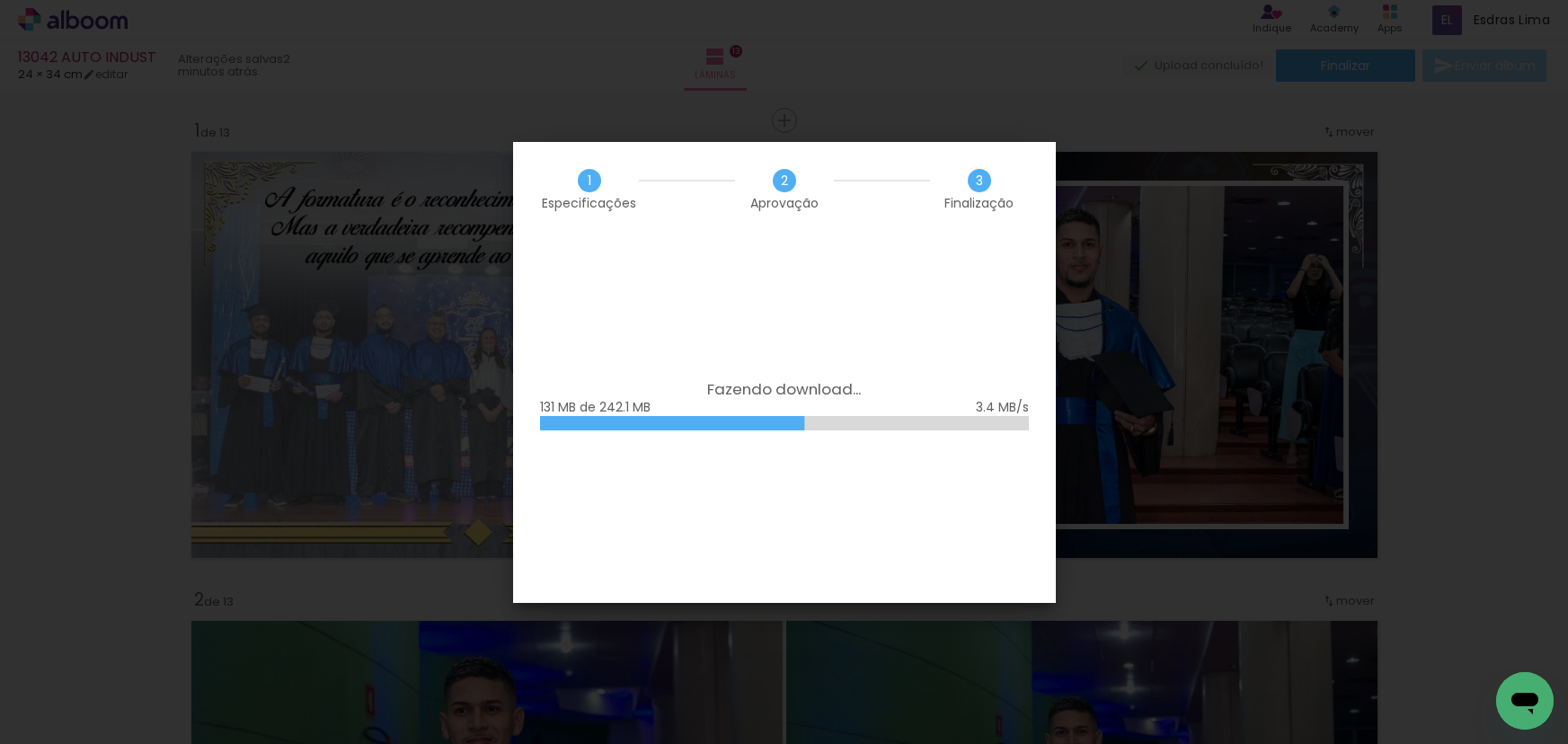scroll, scrollTop: 0, scrollLeft: 0, axis: both 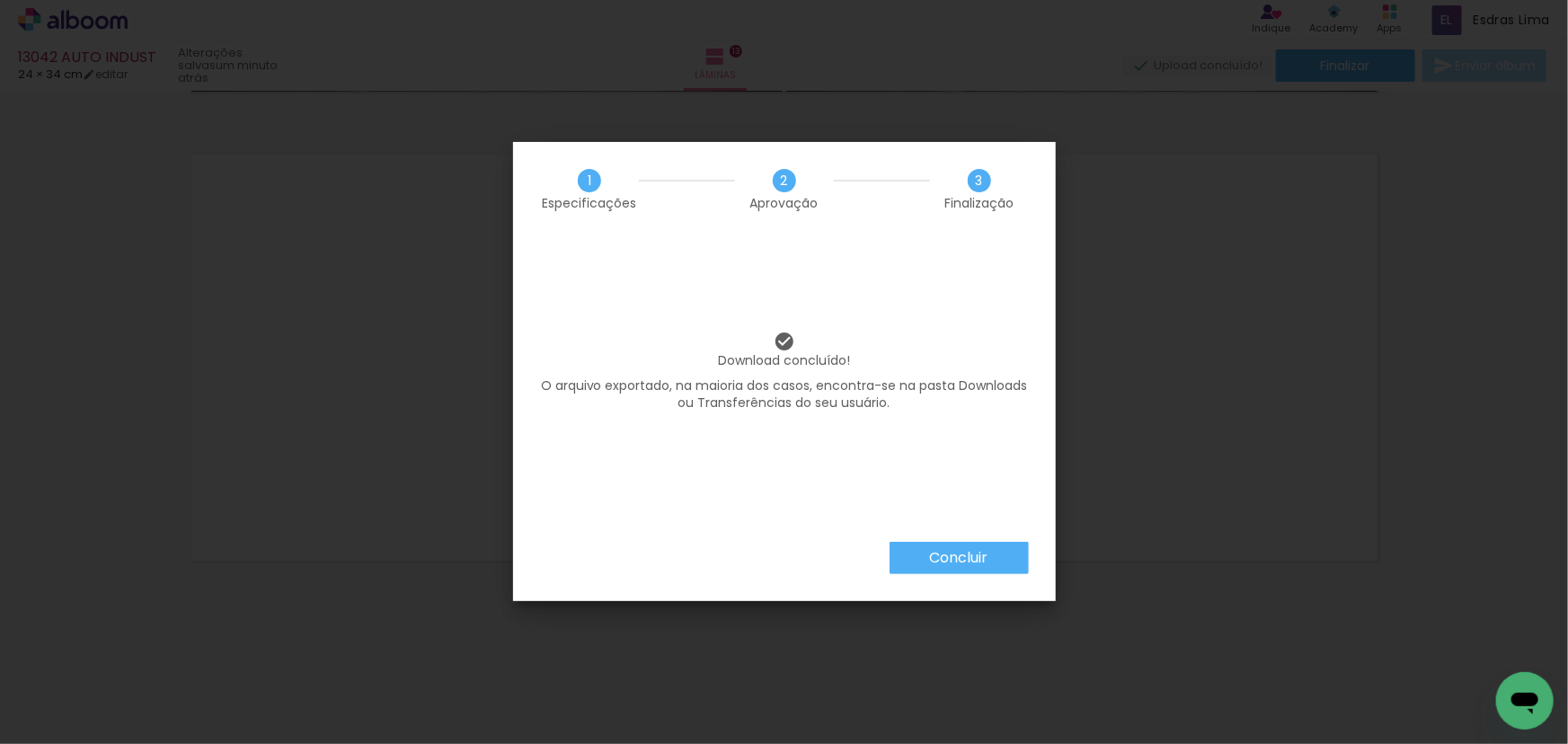 click on "Concluir" at bounding box center [959, 558] 